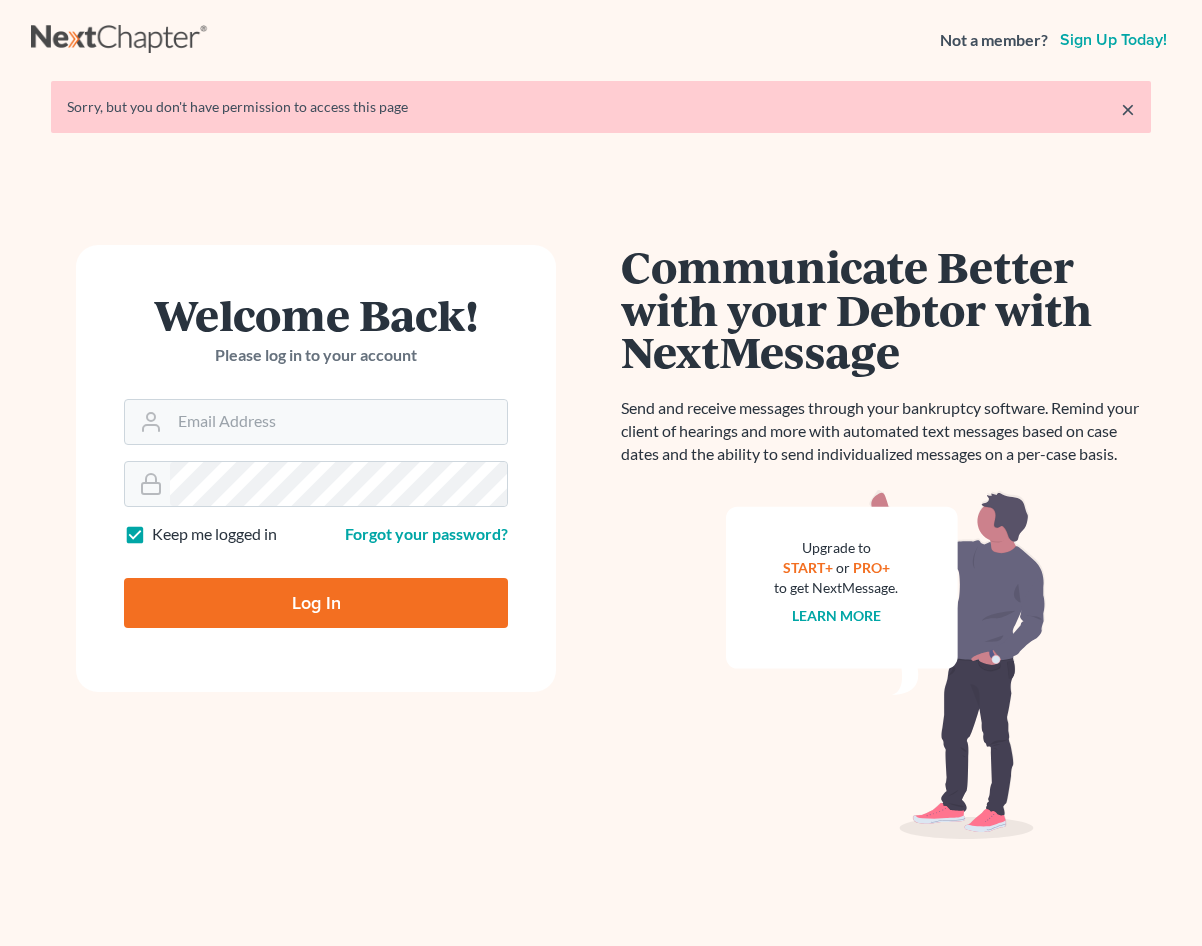 scroll, scrollTop: 0, scrollLeft: 0, axis: both 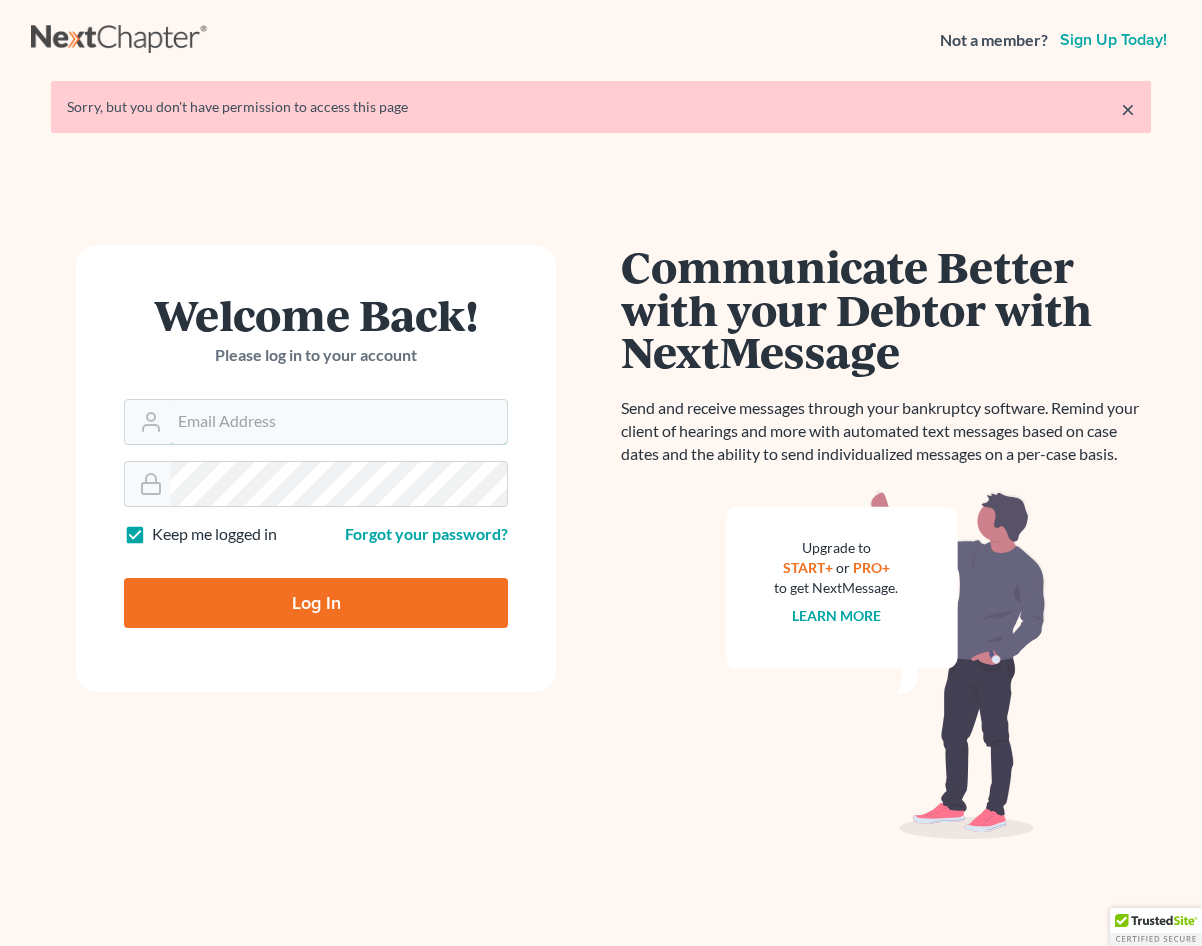 type on "[USERNAME]@example.com" 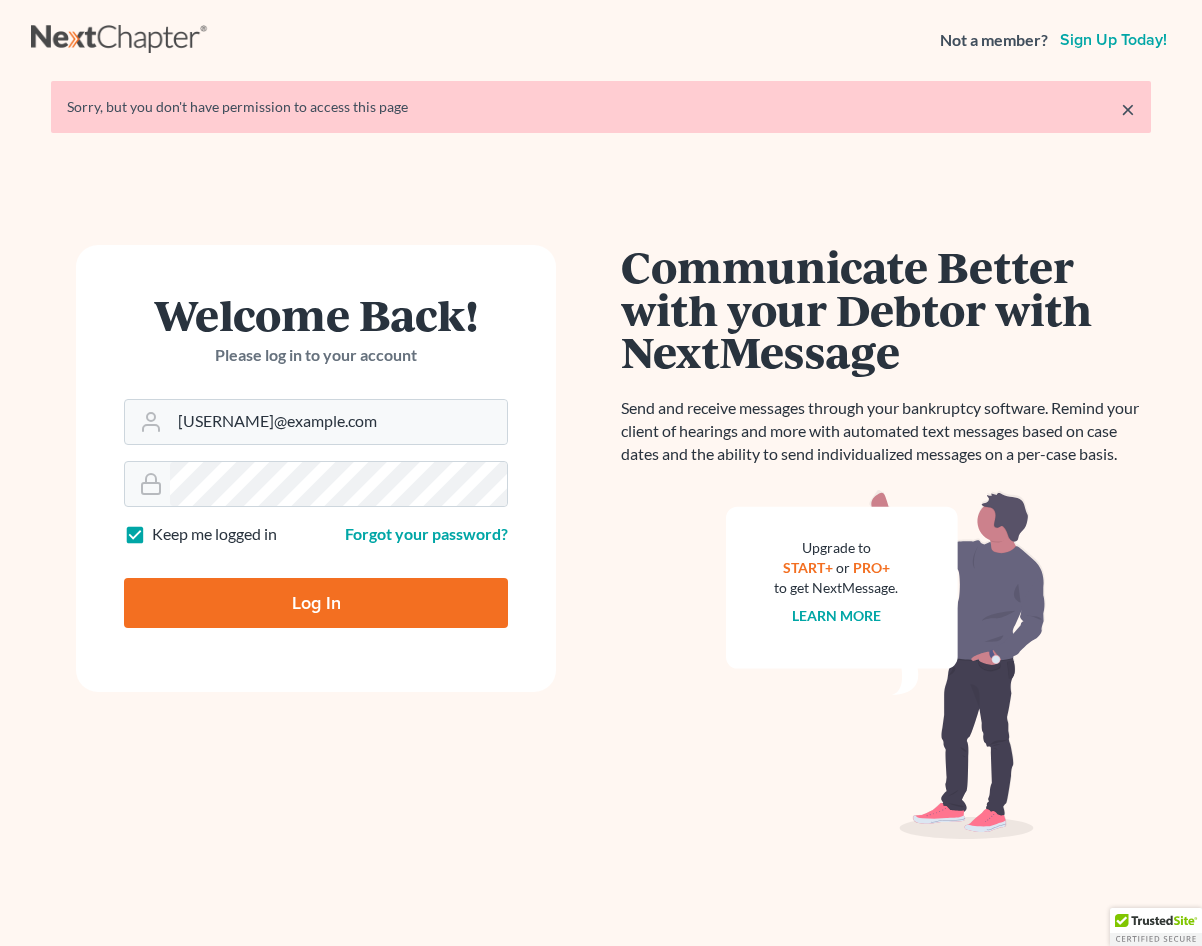 click on "Log In" at bounding box center (316, 603) 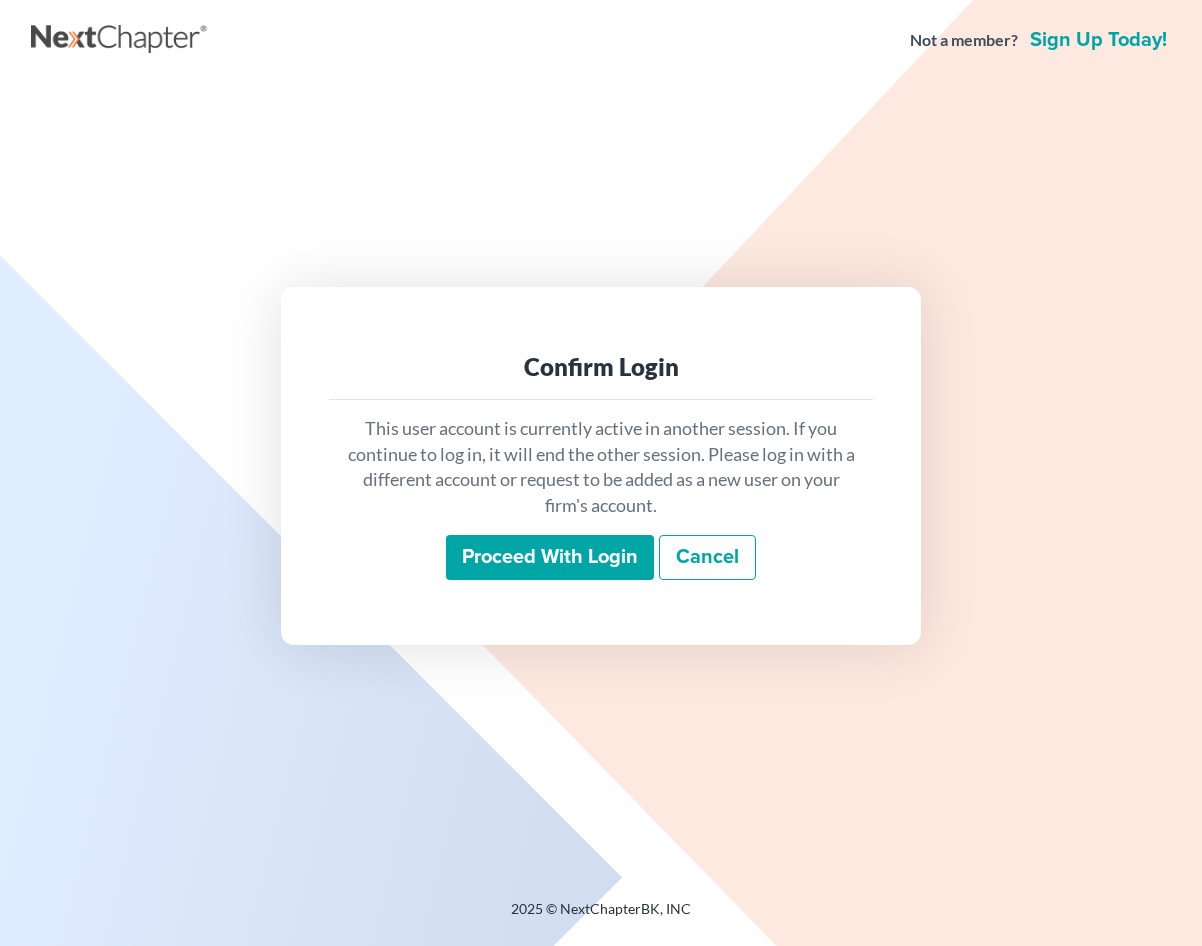 scroll, scrollTop: 0, scrollLeft: 0, axis: both 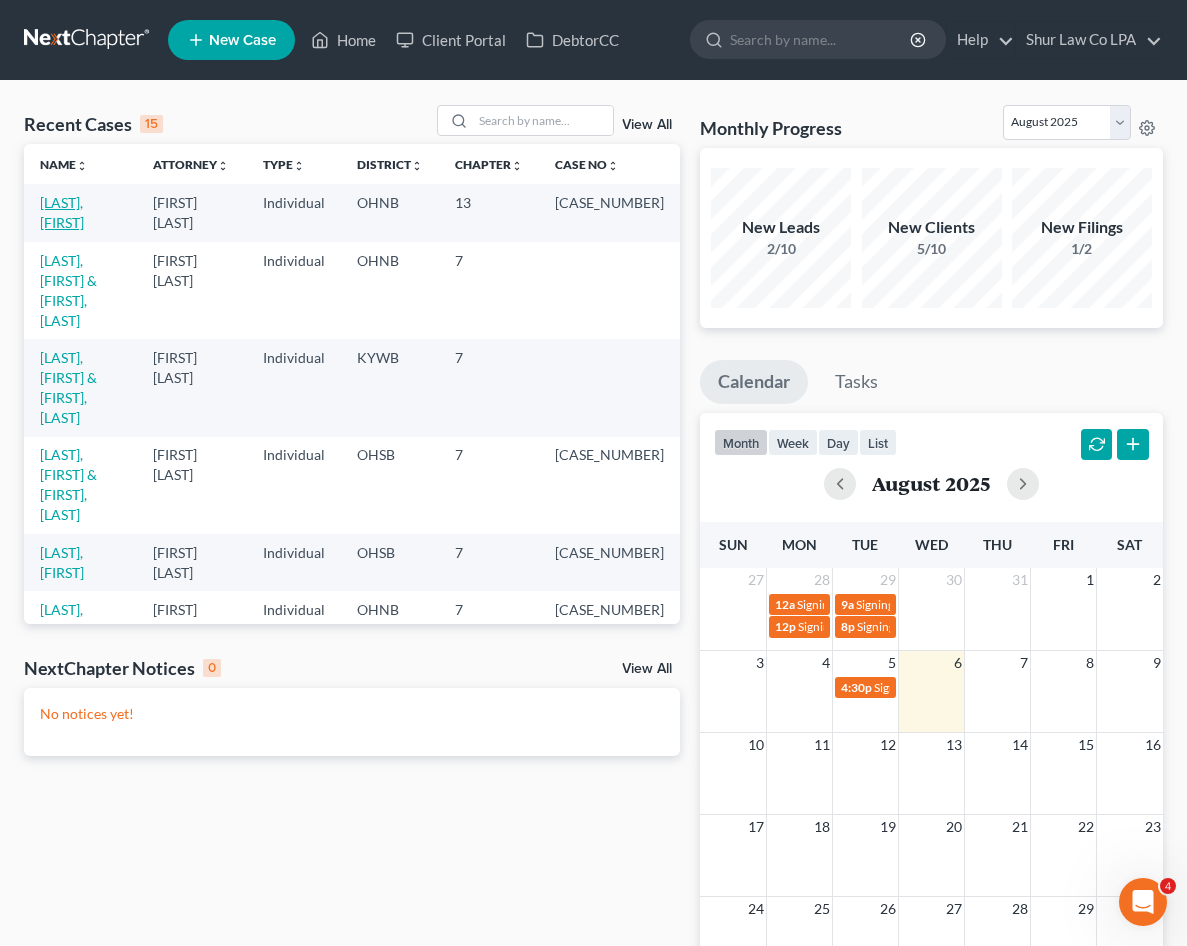 click on "[LAST], [FIRST]" at bounding box center [62, 212] 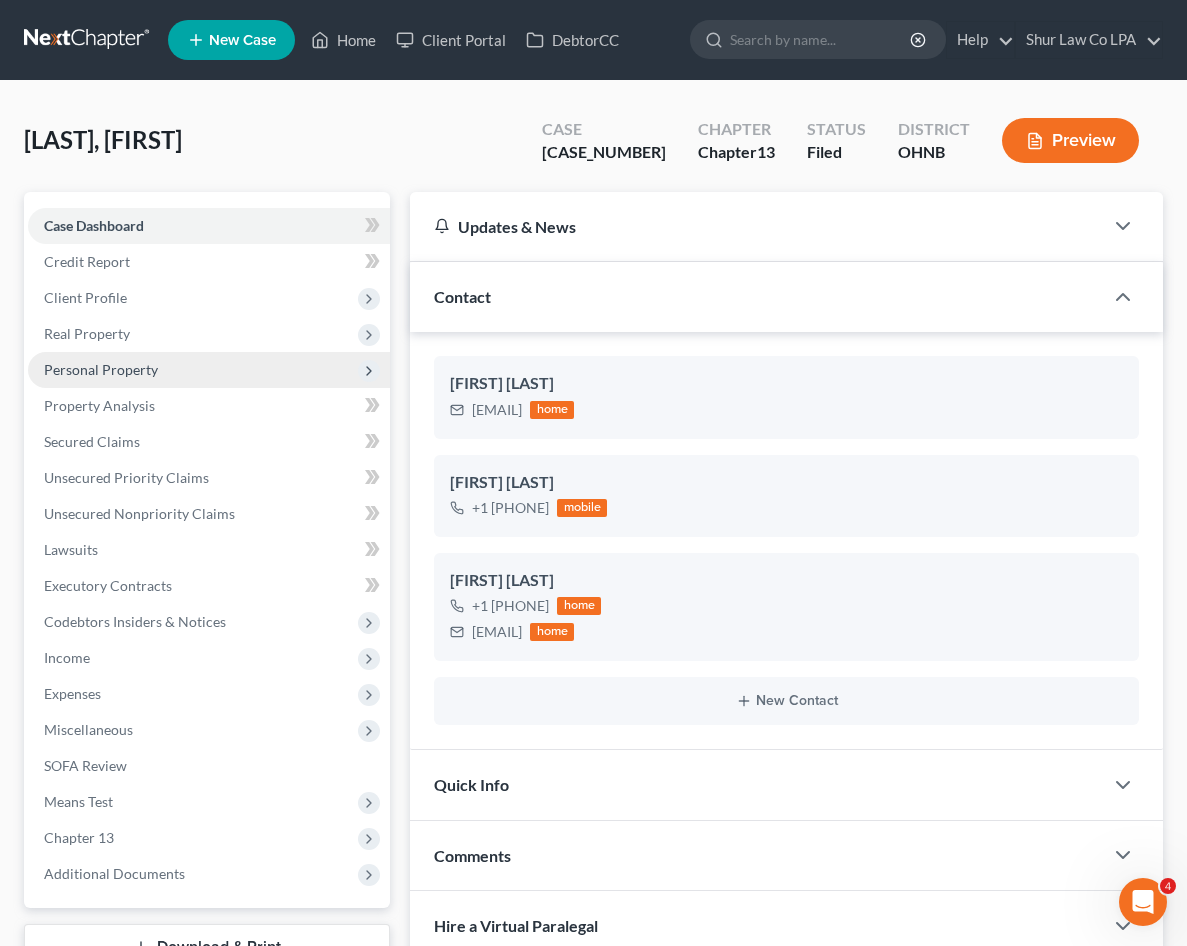 scroll, scrollTop: 551, scrollLeft: 0, axis: vertical 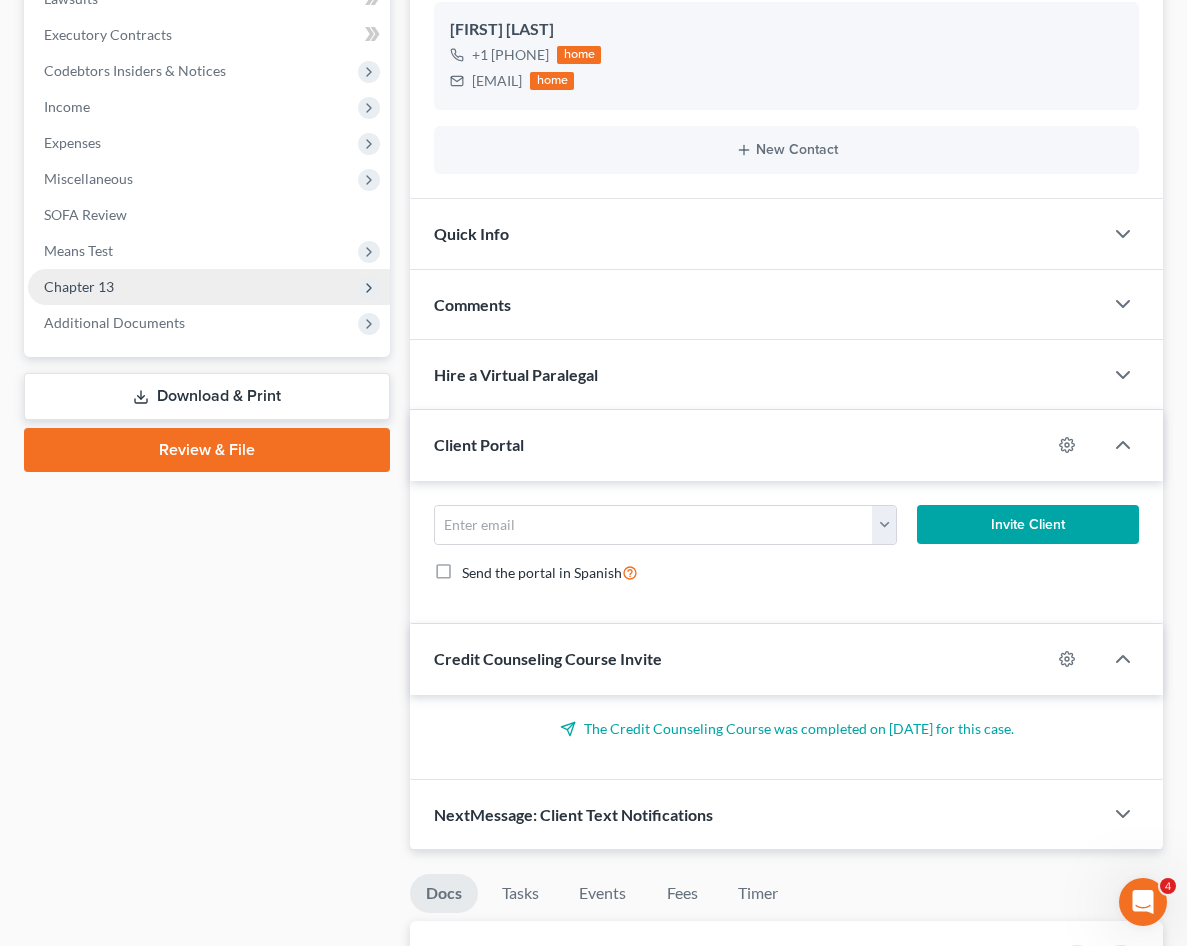 click on "Chapter 13" at bounding box center (79, 286) 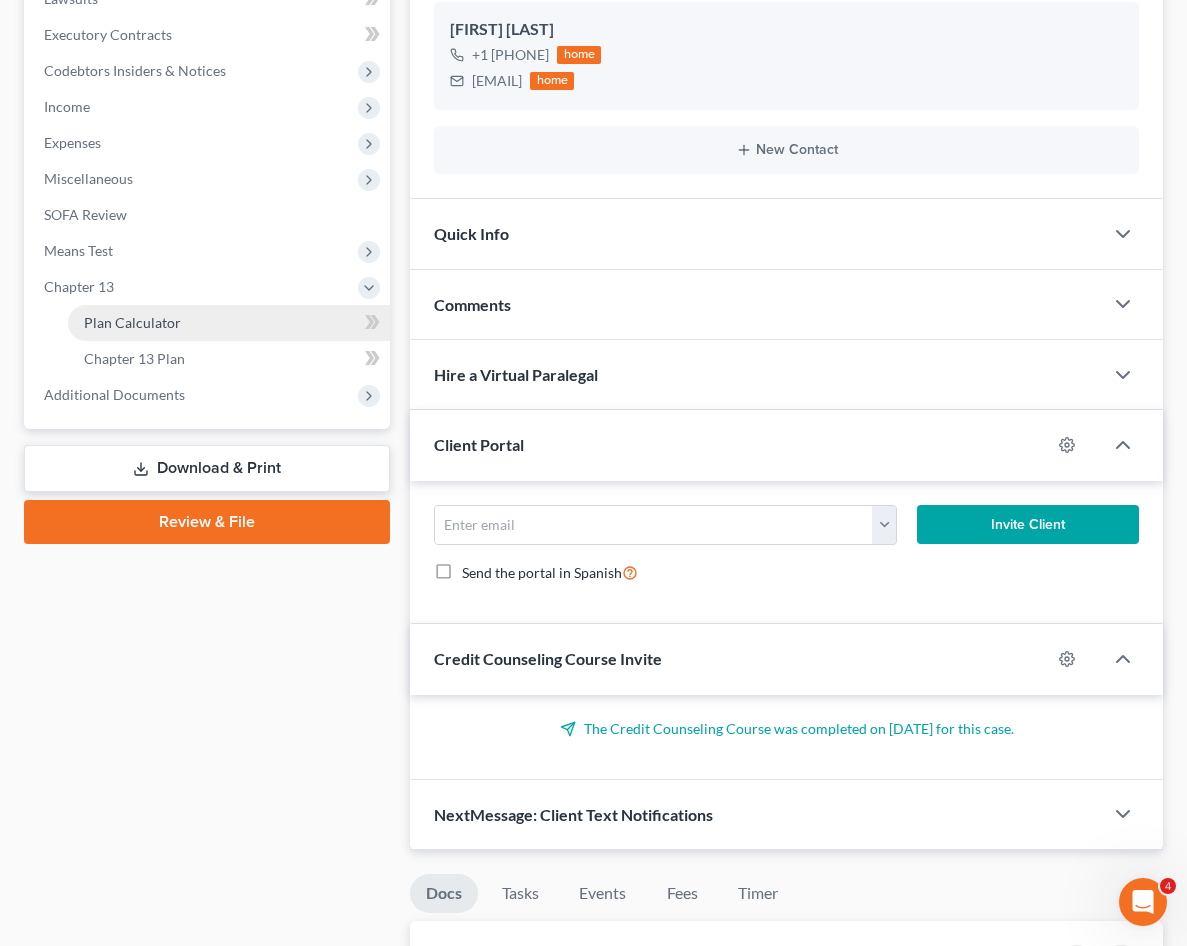 click on "Plan Calculator" at bounding box center [132, 322] 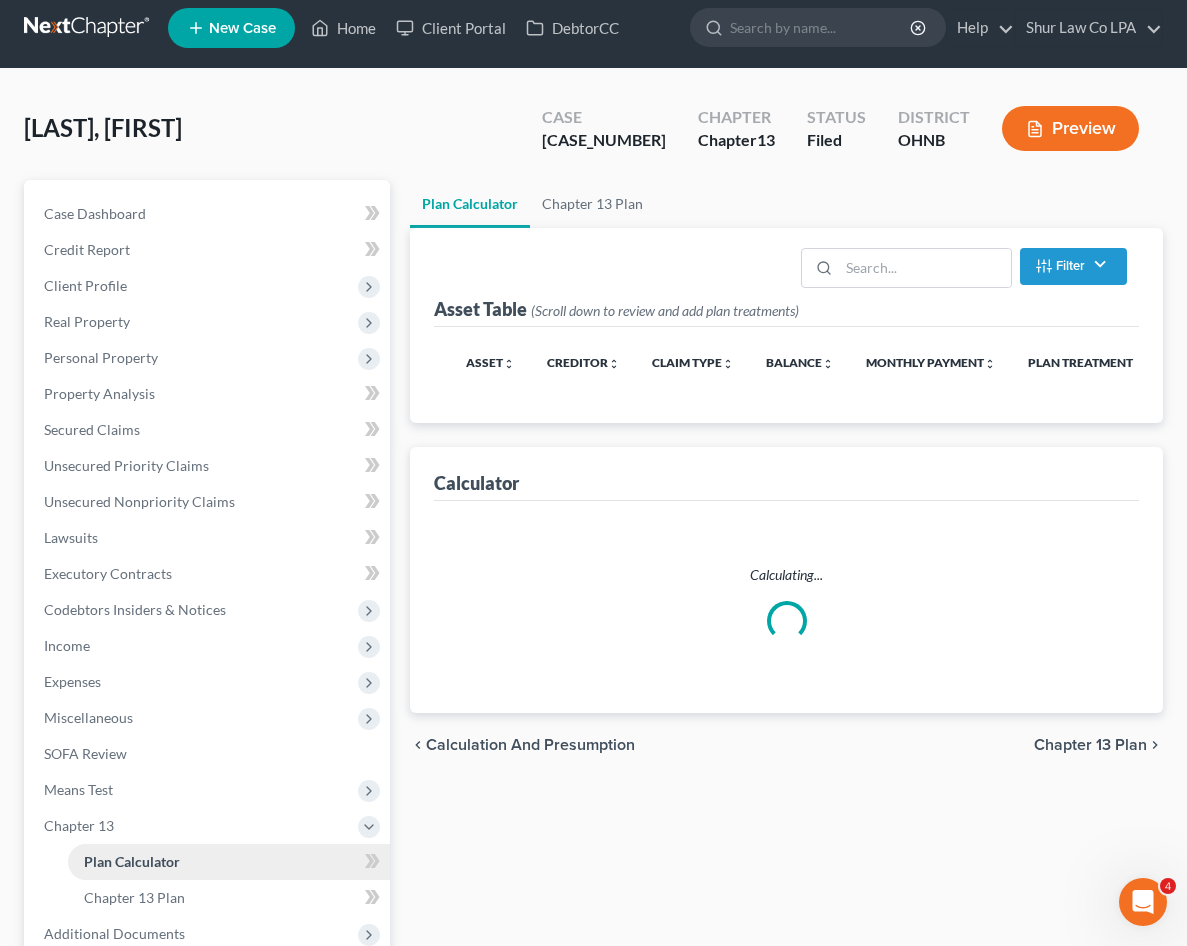 scroll, scrollTop: 0, scrollLeft: 0, axis: both 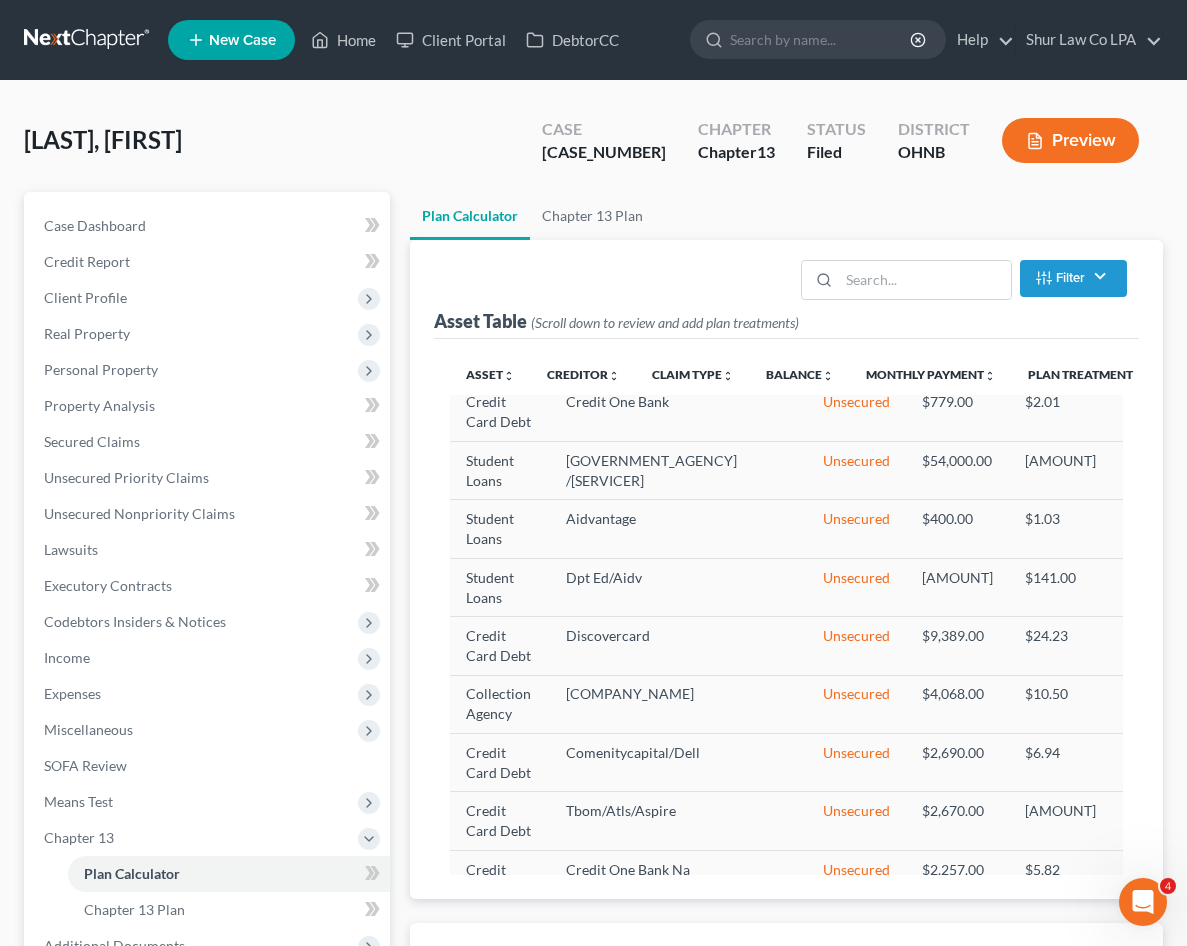 select on "59" 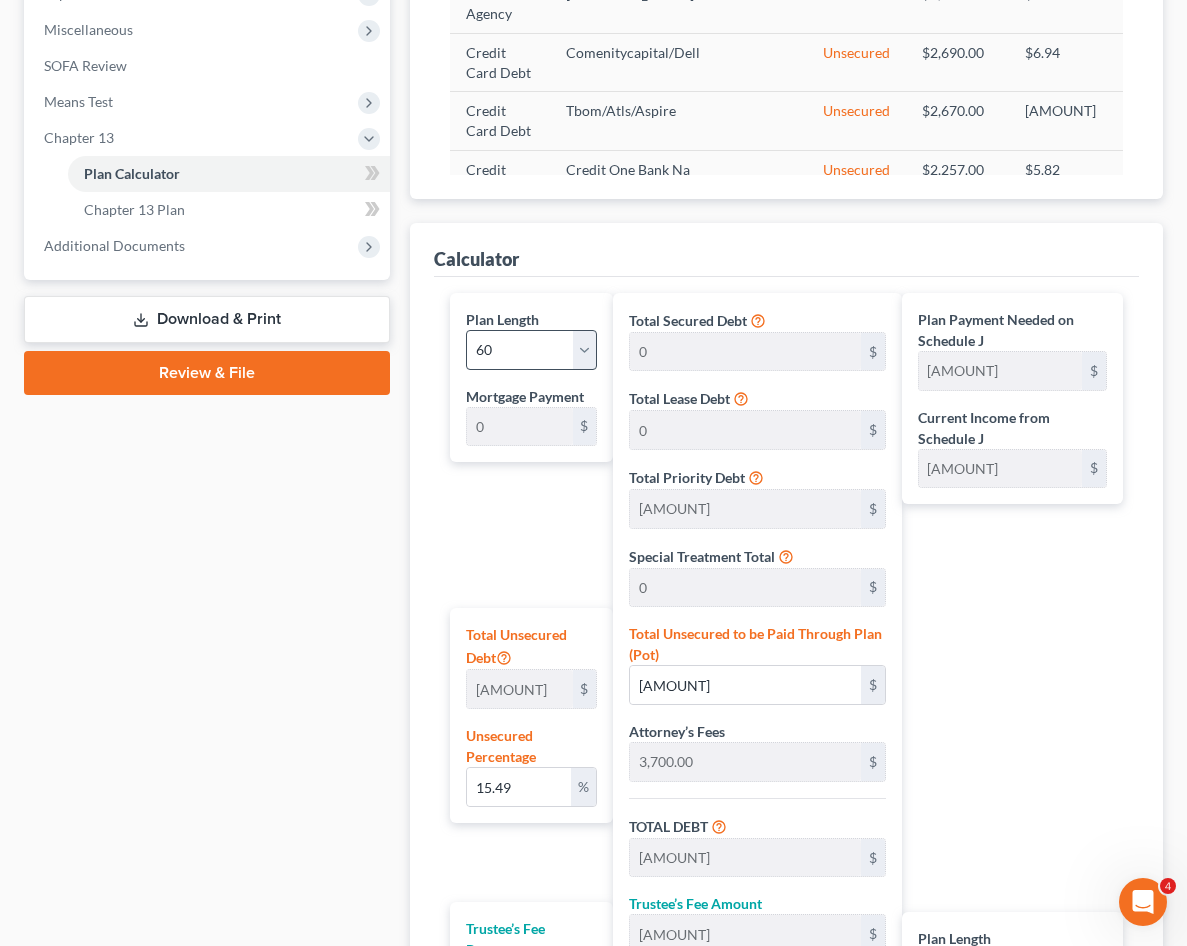 scroll, scrollTop: 800, scrollLeft: 0, axis: vertical 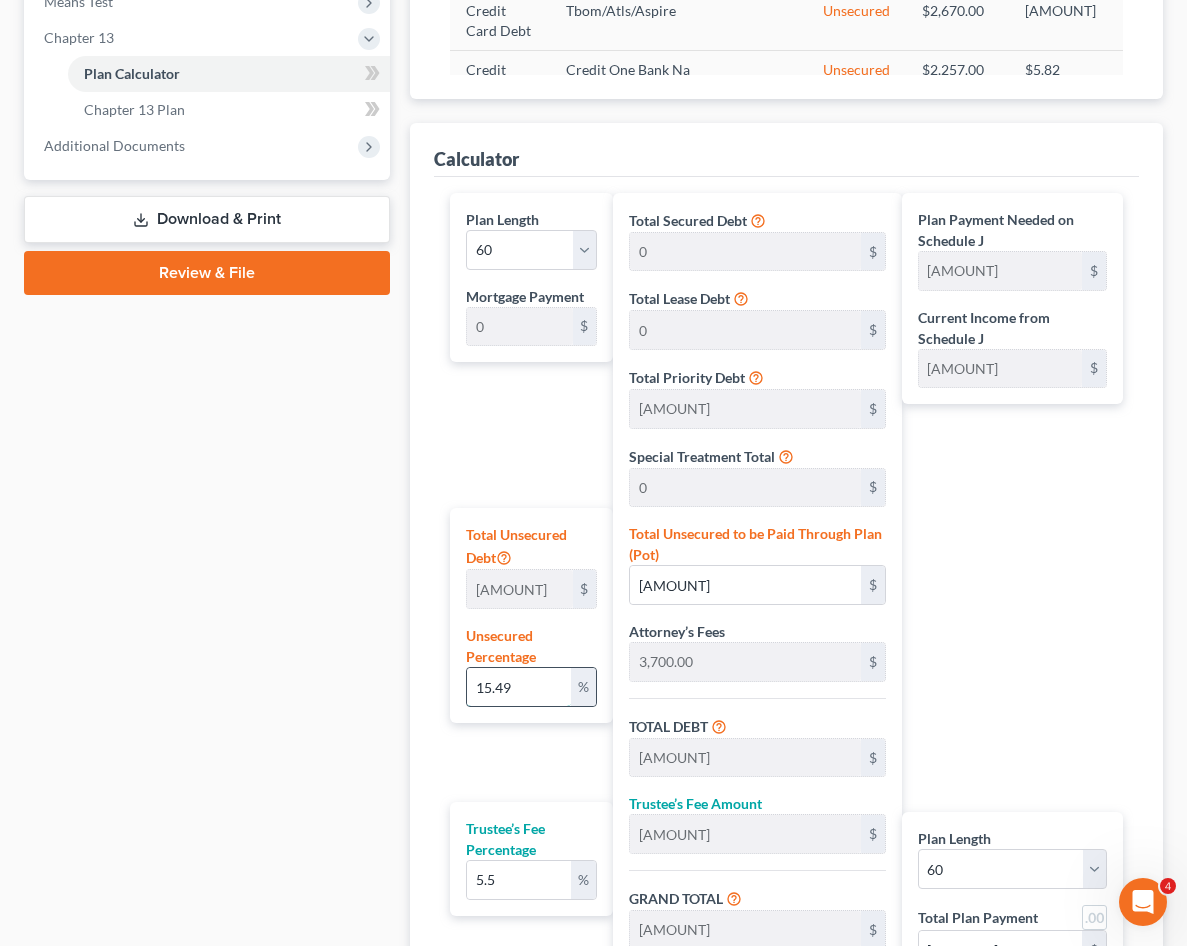 click on "15.49" at bounding box center (519, 687) 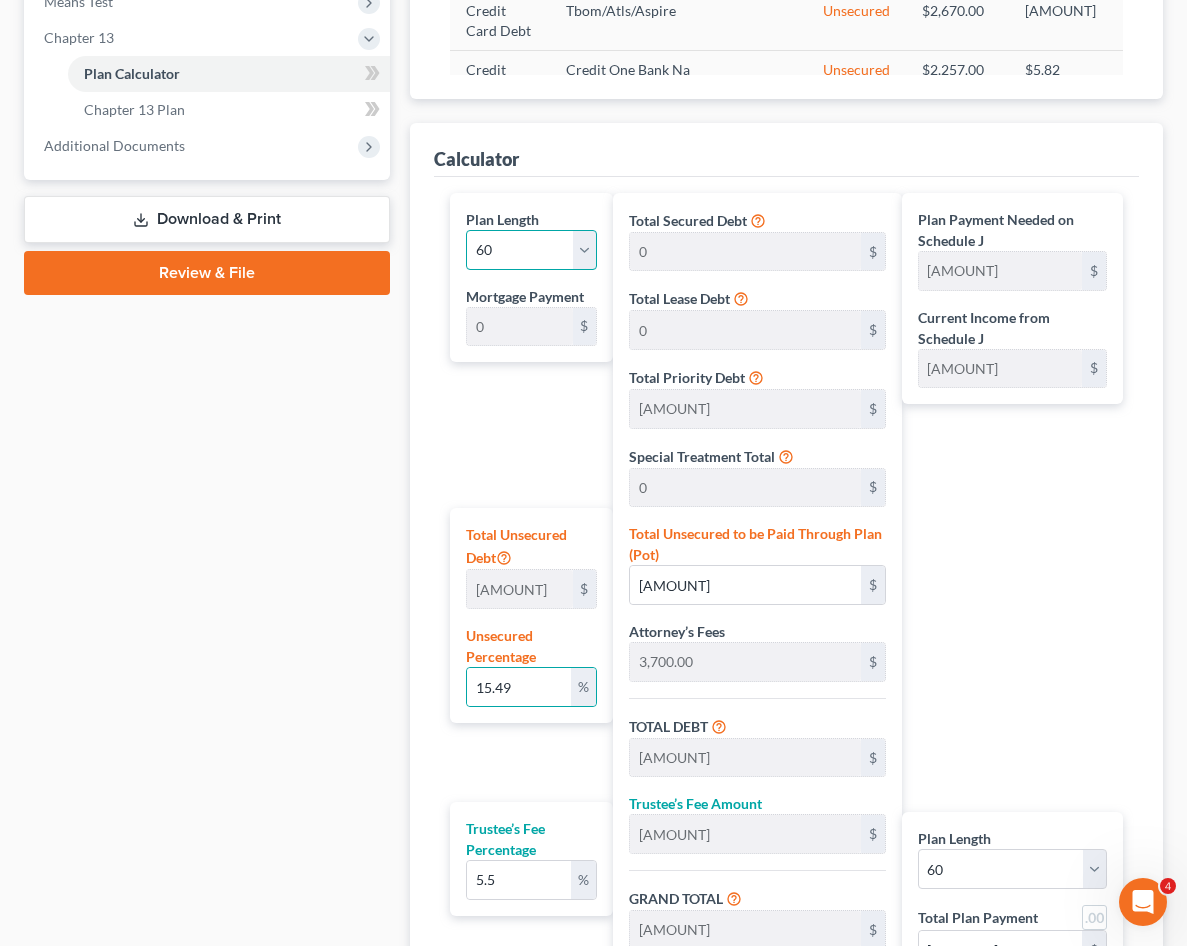 click on "1 2 3 4 5 6 7 8 9 10 11 12 13 14 15 16 17 18 19 20 21 22 23 24 25 26 27 28 29 30 31 32 33 34 35 36 37 38 39 40 41 42 43 44 45 46 47 48 49 50 51 52 53 54 55 56 57 58 59 60 61 62 63 64 65 66 67 68 69 70 71 72 73 74 75 76 77 78 79 80 81 82 83 84" at bounding box center (531, 250) 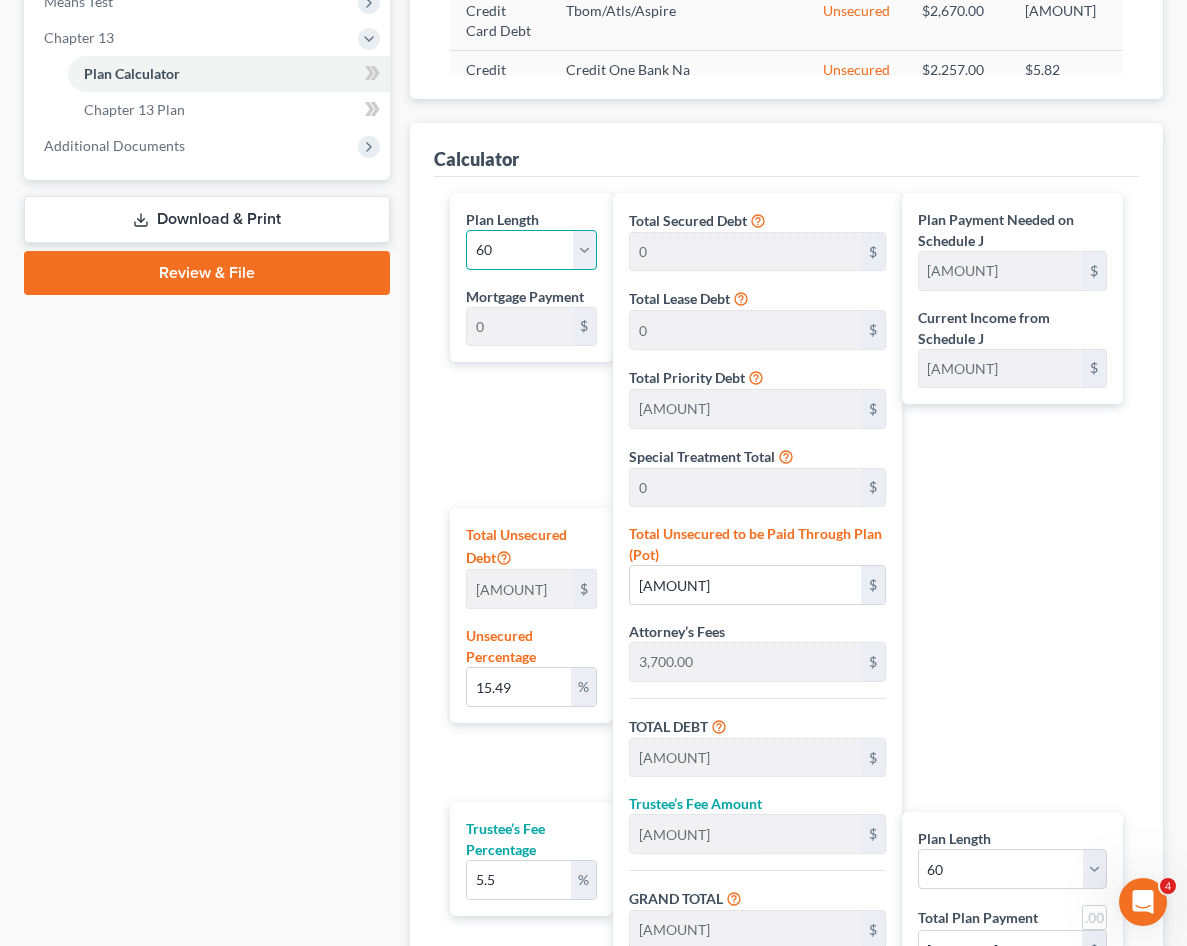 select on "35" 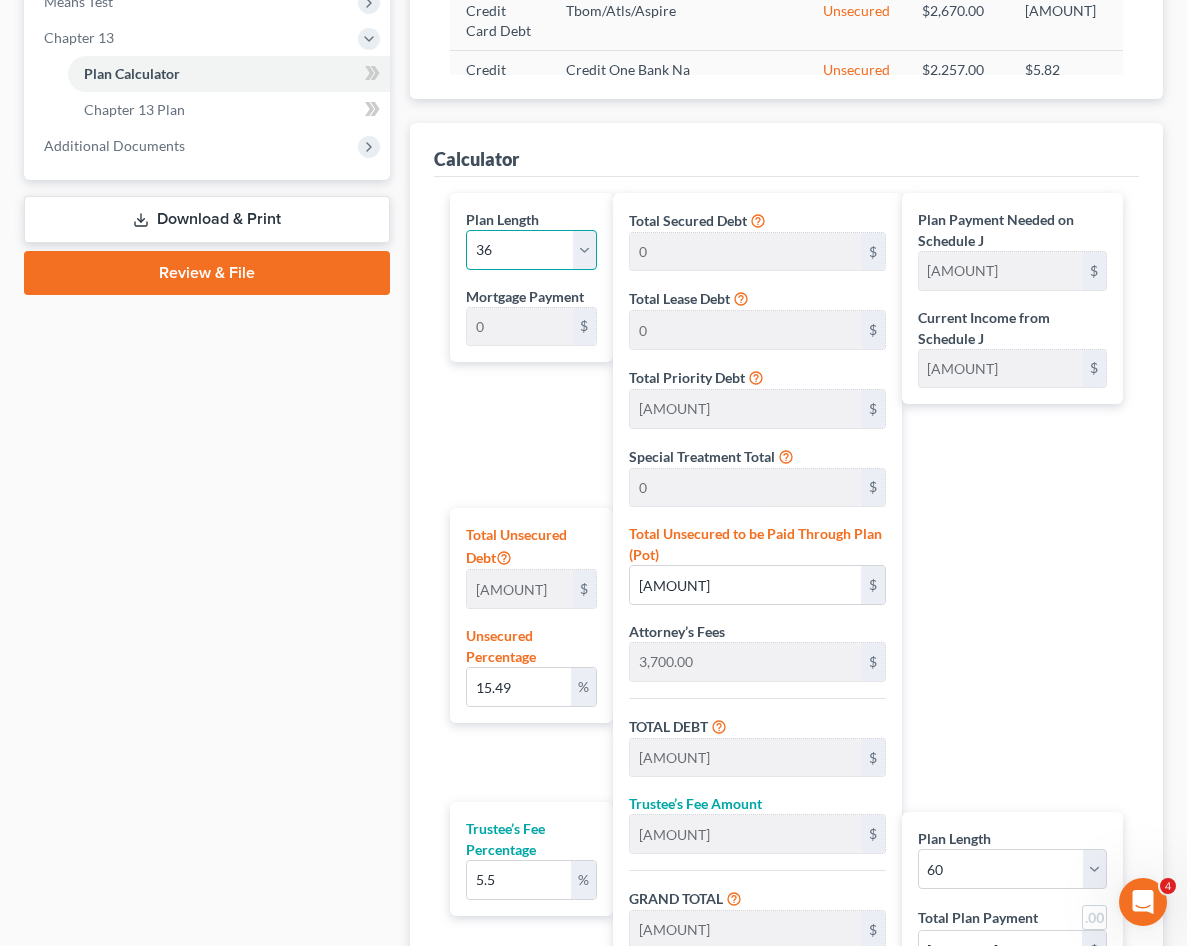 click on "1 2 3 4 5 6 7 8 9 10 11 12 13 14 15 16 17 18 19 20 21 22 23 24 25 26 27 28 29 30 31 32 33 34 35 36 37 38 39 40 41 42 43 44 45 46 47 48 49 50 51 52 53 54 55 56 57 58 59 60 61 62 63 64 65 66 67 68 69 70 71 72 73 74 75 76 77 78 79 80 81 82 83 84" at bounding box center [531, 250] 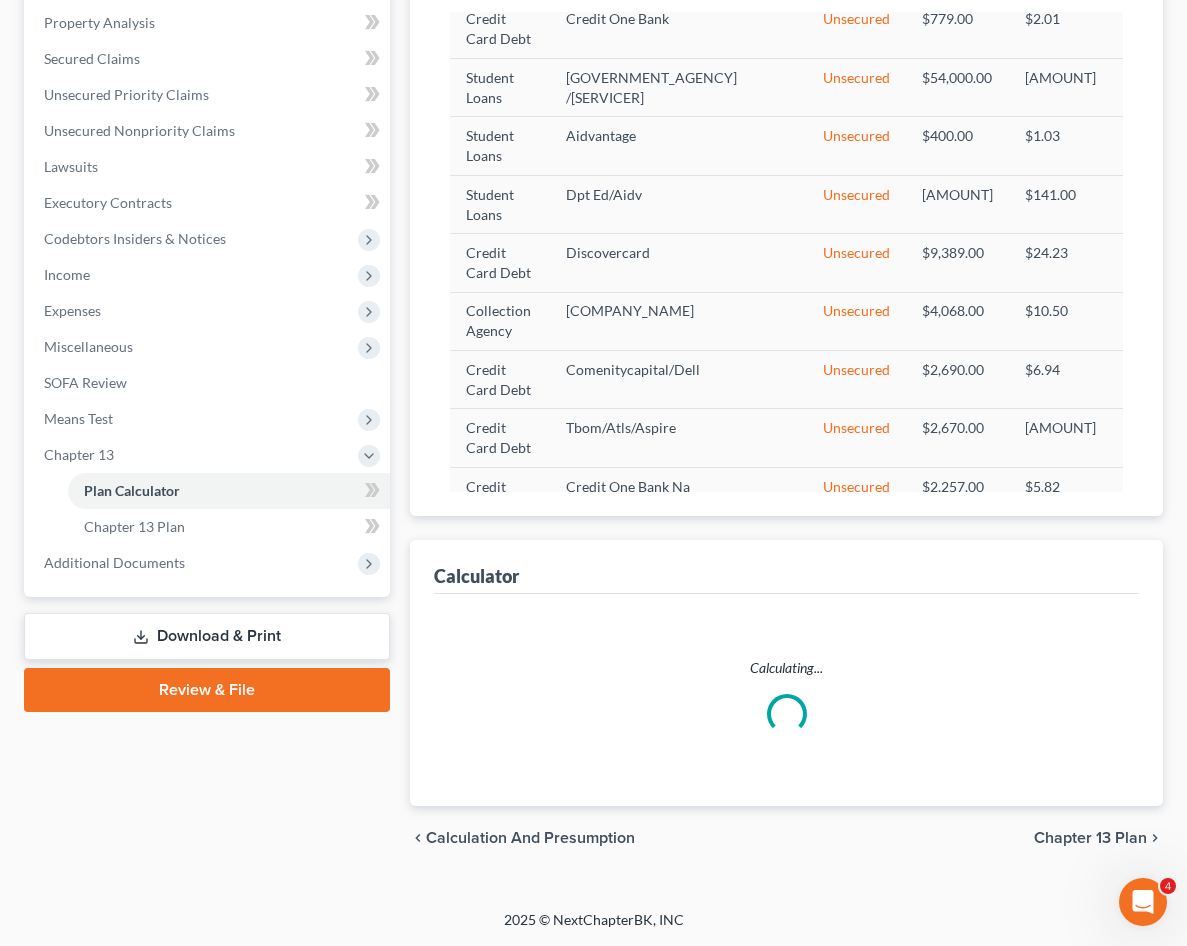 scroll, scrollTop: 359, scrollLeft: 0, axis: vertical 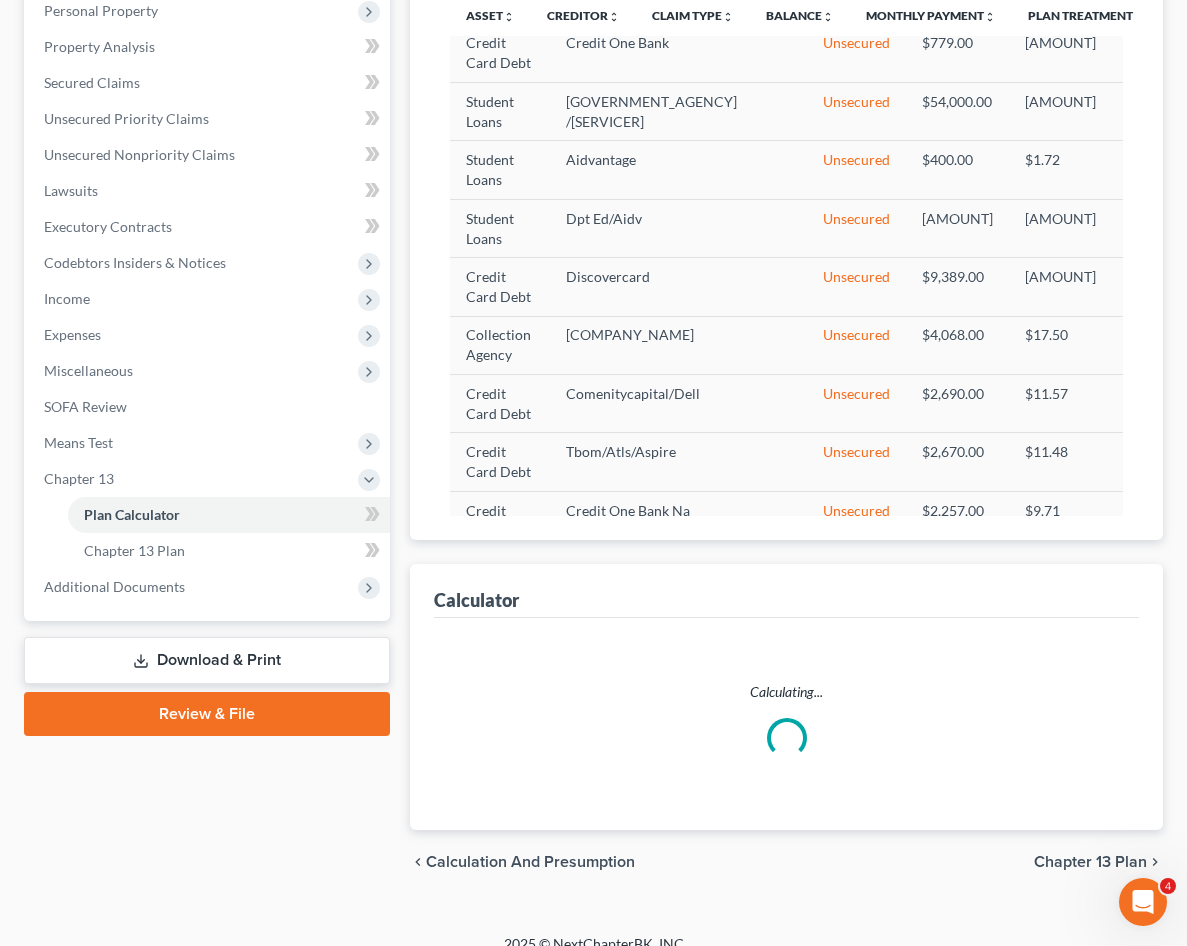 select on "35" 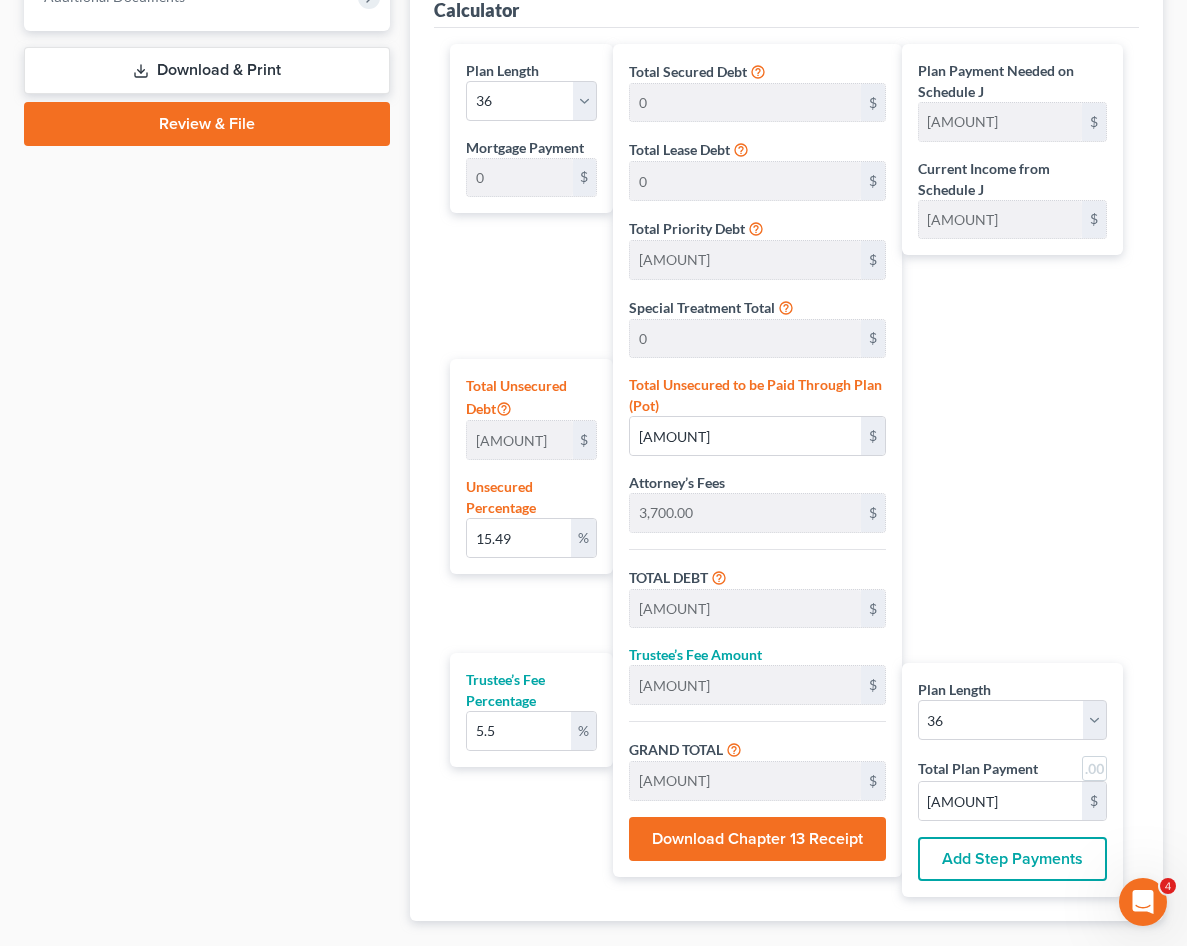 scroll, scrollTop: 900, scrollLeft: 0, axis: vertical 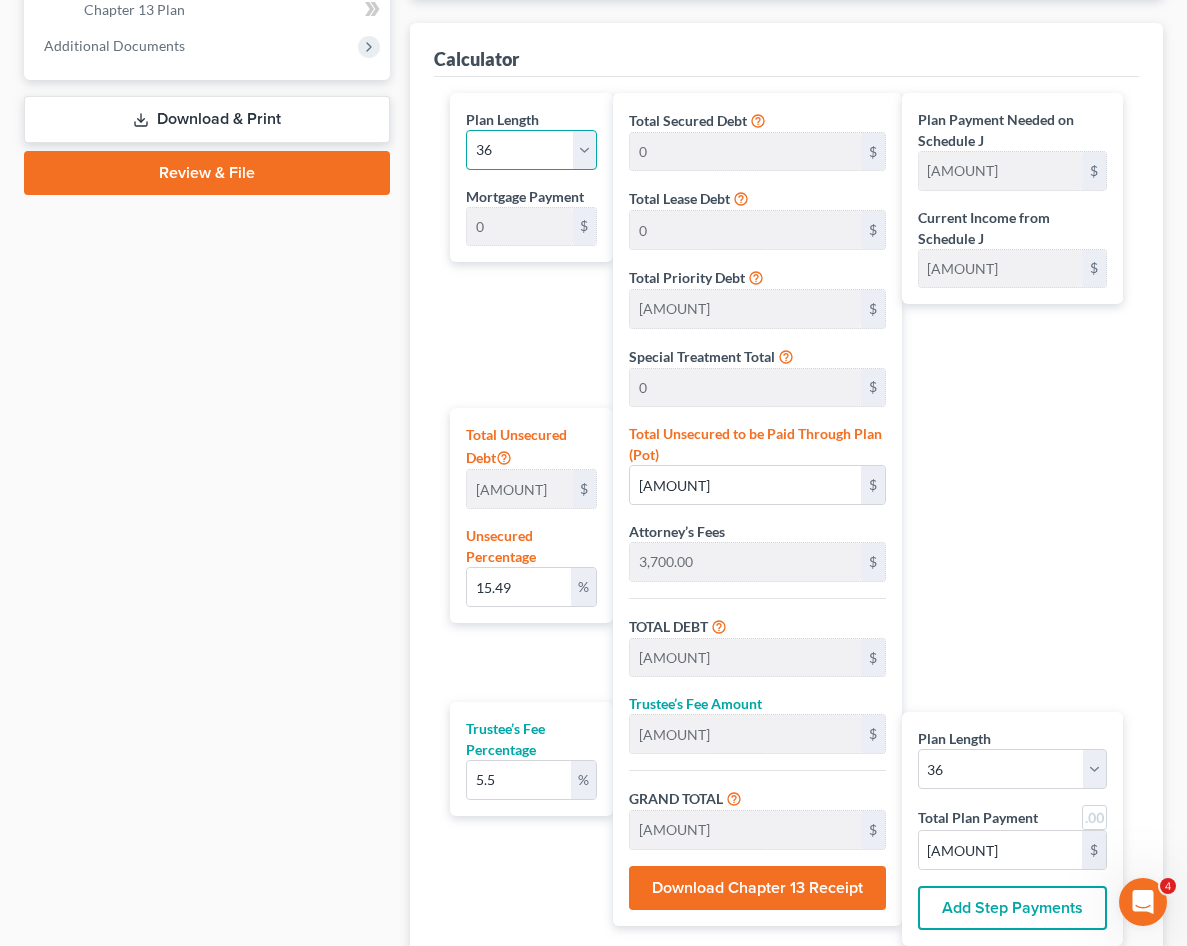 click on "1 2 3 4 5 6 7 8 9 10 11 12 13 14 15 16 17 18 19 20 21 22 23 24 25 26 27 28 29 30 31 32 33 34 35 36 37 38 39 40 41 42 43 44 45 46 47 48 49 50 51 52 53 54 55 56 57 58 59 60 61 62 63 64 65 66 67 68 69 70 71 72 73 74 75 76 77 78 79 80 81 82 83 84" at bounding box center (531, 150) 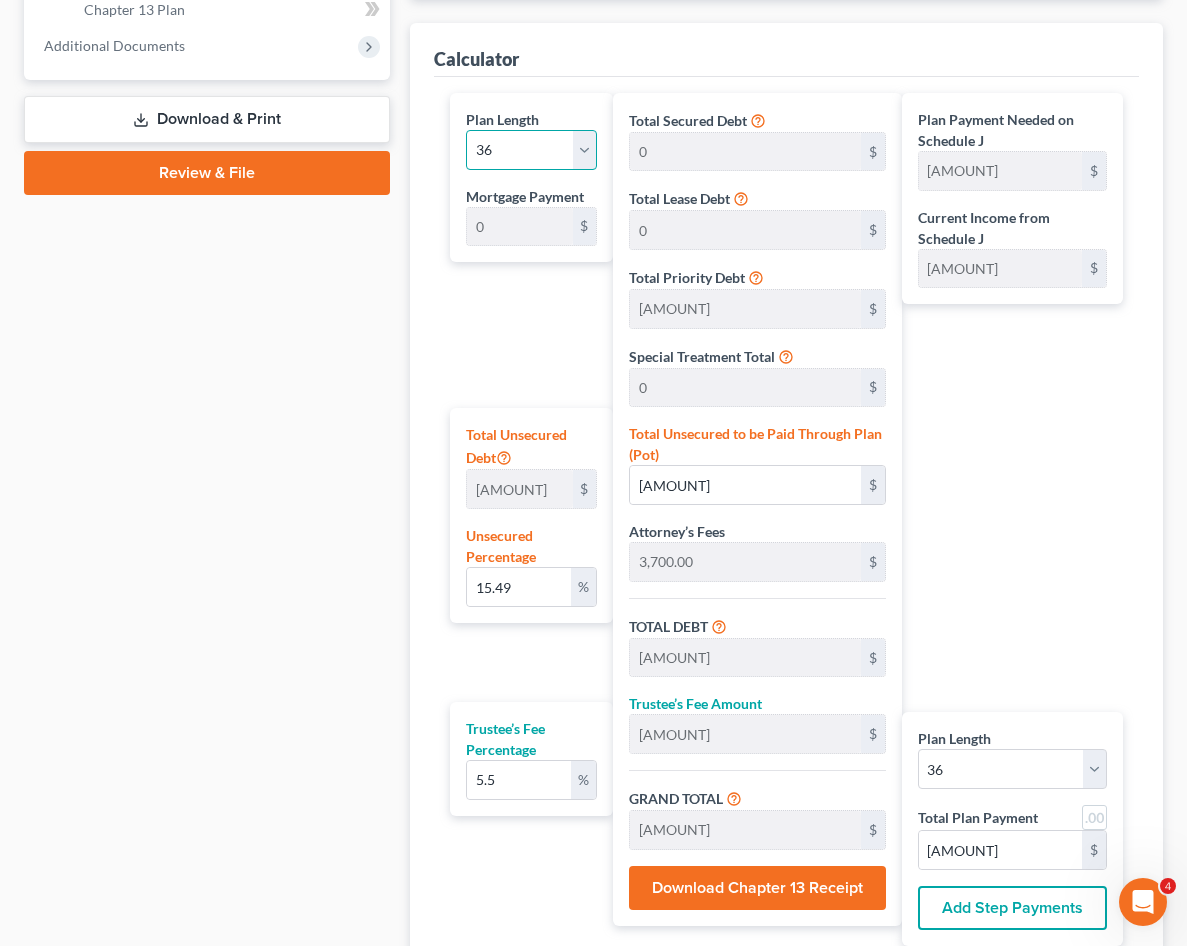select on "38" 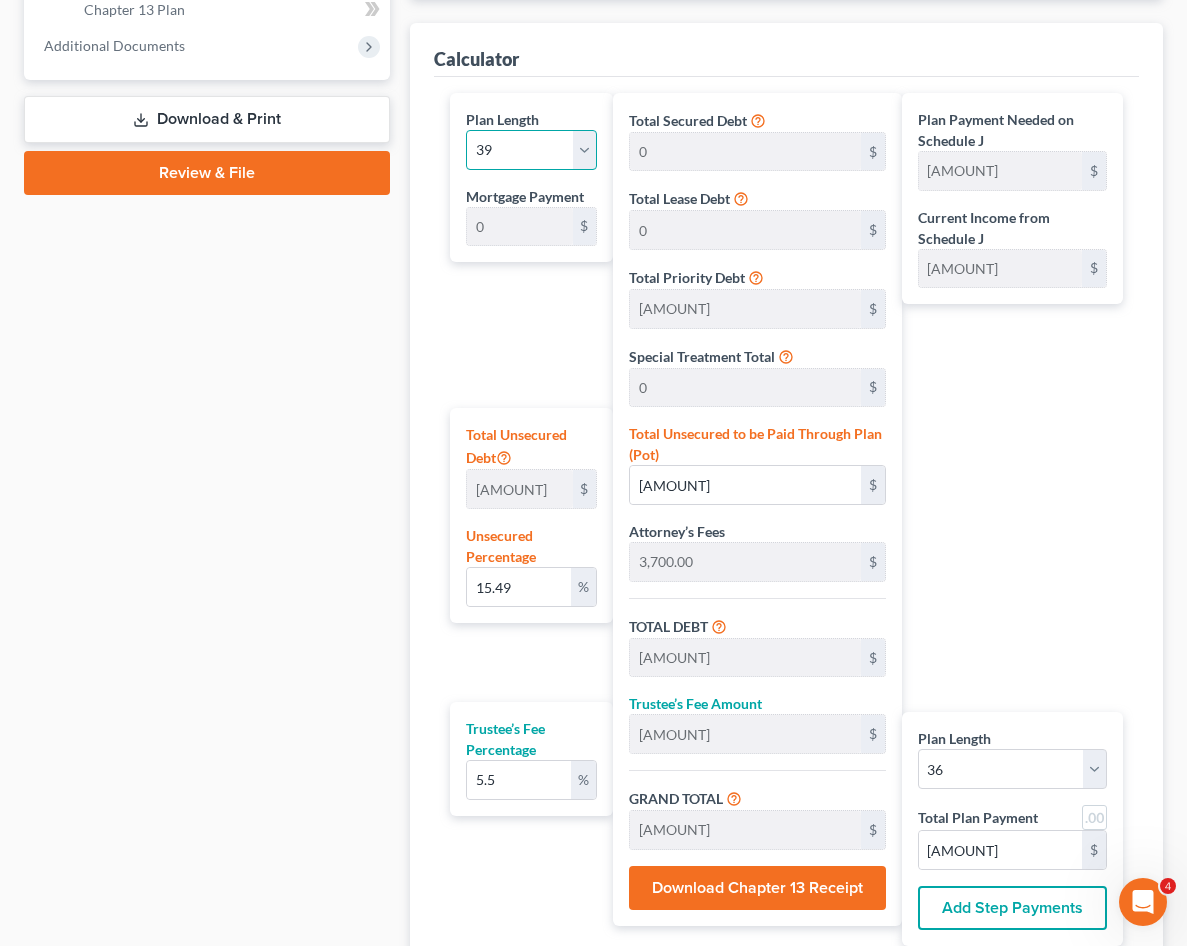 click on "1 2 3 4 5 6 7 8 9 10 11 12 13 14 15 16 17 18 19 20 21 22 23 24 25 26 27 28 29 30 31 32 33 34 35 36 37 38 39 40 41 42 43 44 45 46 47 48 49 50 51 52 53 54 55 56 57 58 59 60 61 62 63 64 65 66 67 68 69 70 71 72 73 74 75 76 77 78 79 80 81 82 83 84" at bounding box center (531, 150) 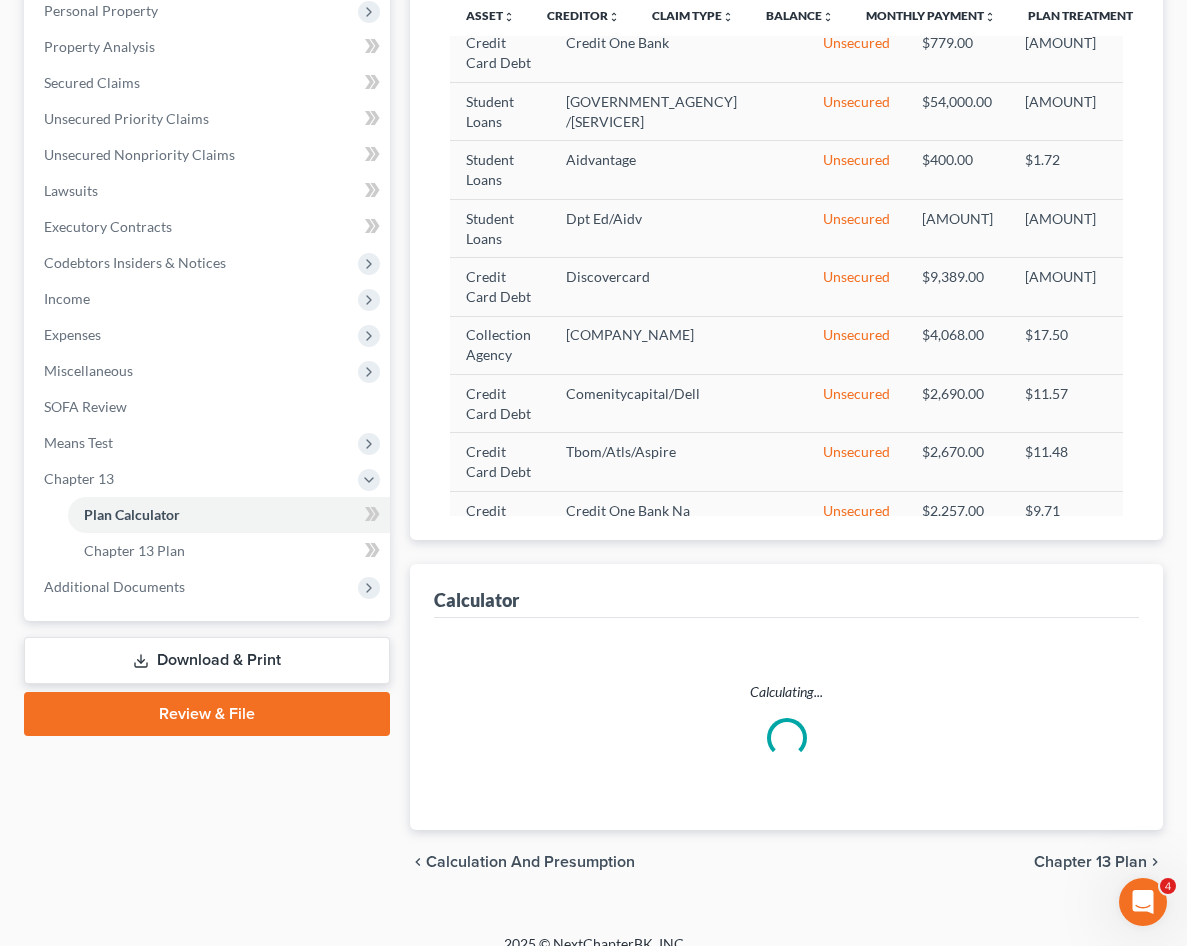scroll, scrollTop: 900, scrollLeft: 0, axis: vertical 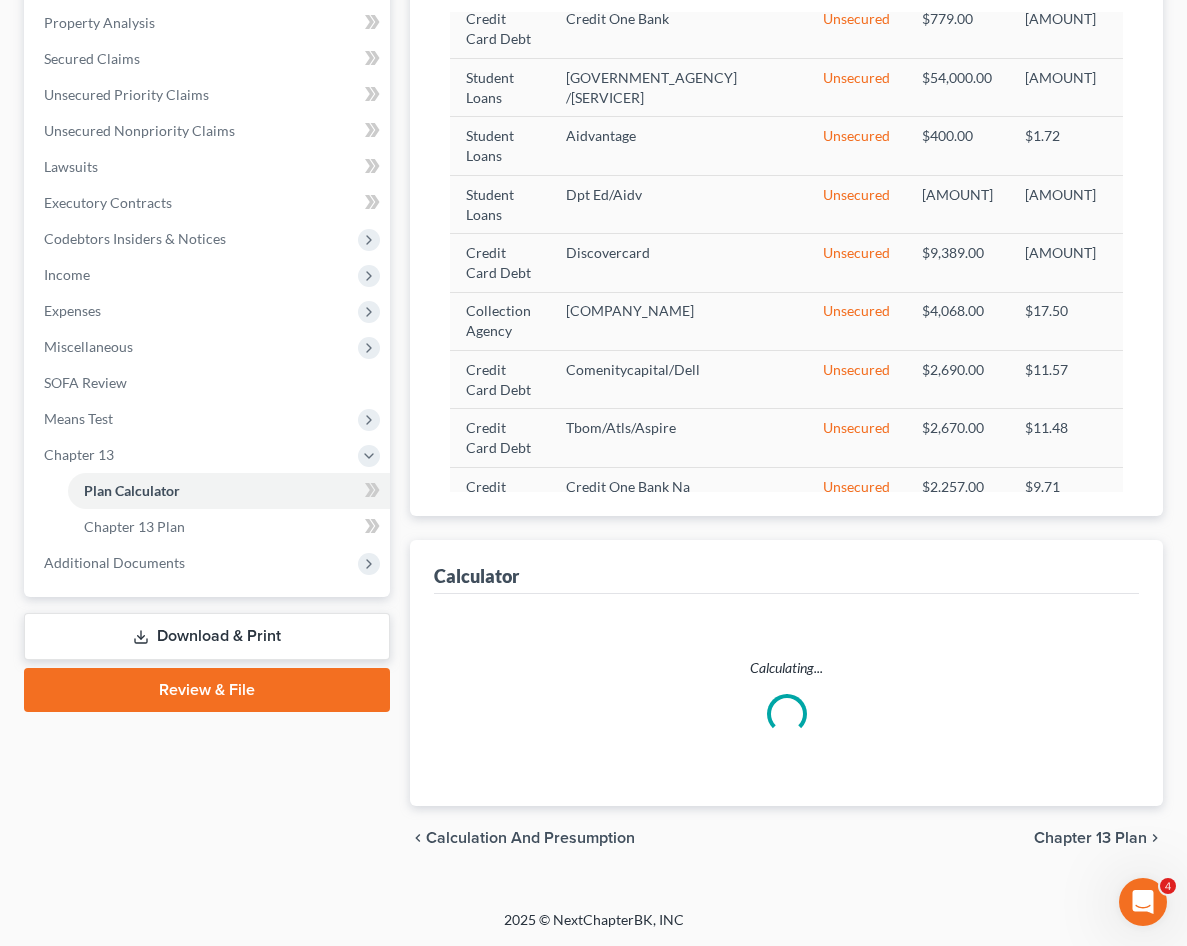 select on "38" 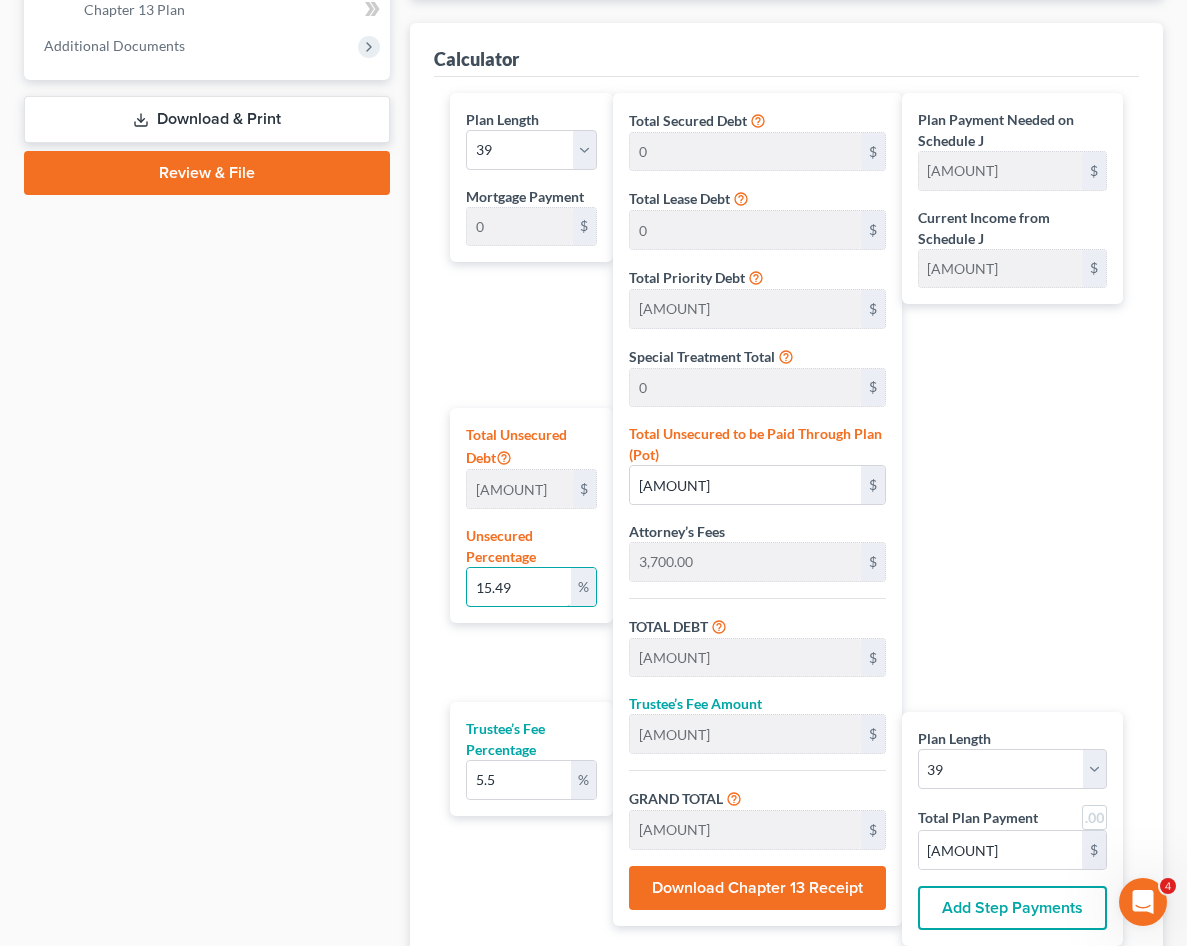 drag, startPoint x: 450, startPoint y: 516, endPoint x: 230, endPoint y: 547, distance: 222.17336 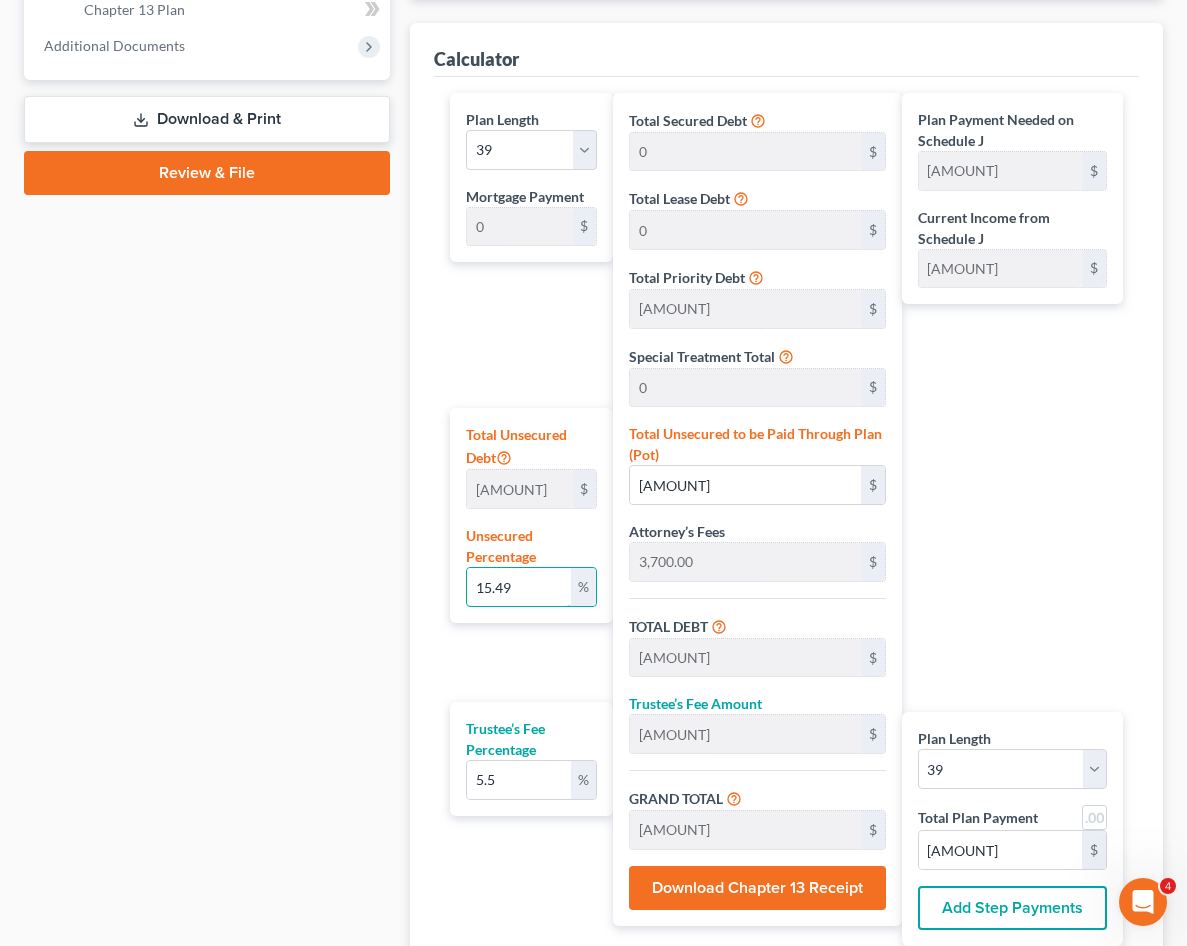 click on "Petition Navigation
Case Dashboard
Payments
Invoices
Payments
Payments
Credit Report
Client Profile" at bounding box center (593, 163) 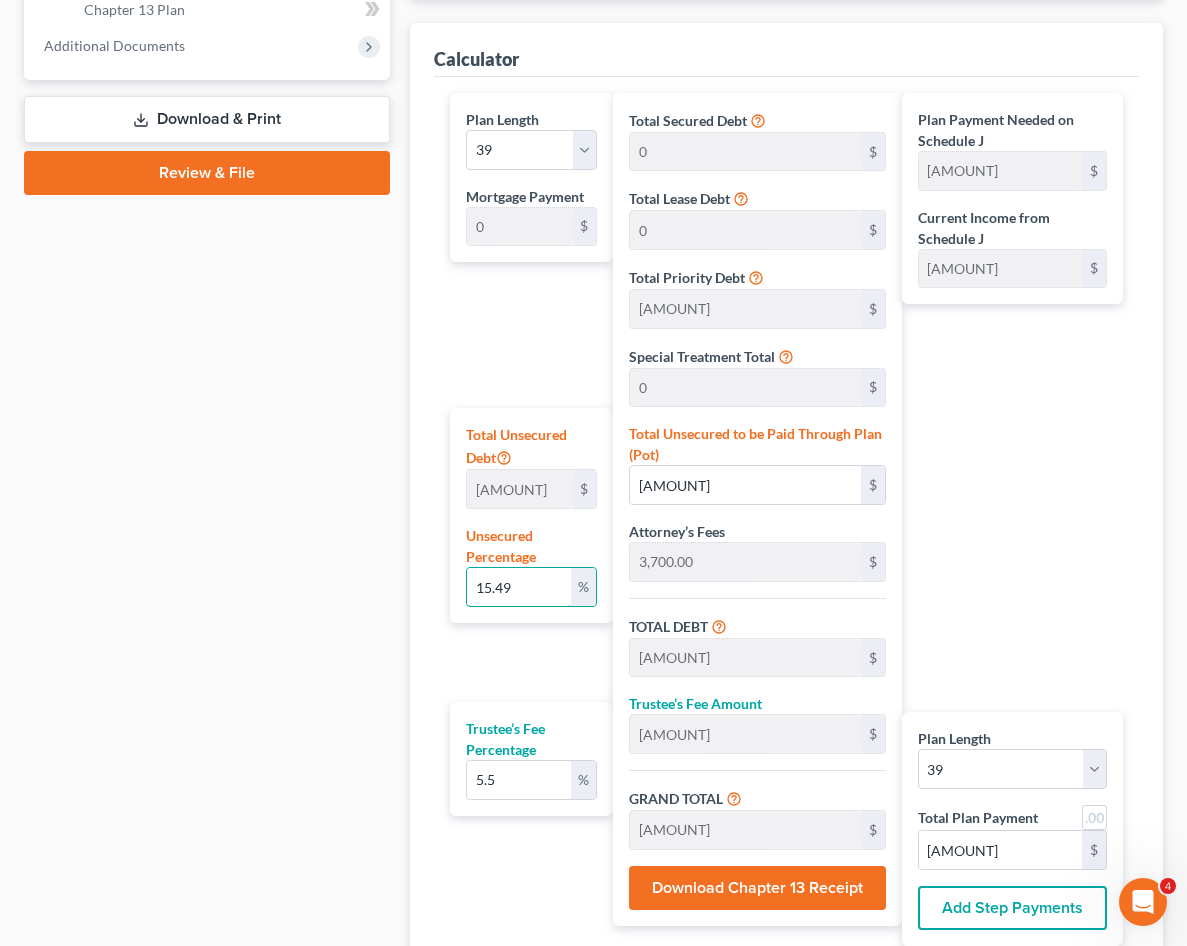 drag, startPoint x: 450, startPoint y: 514, endPoint x: 338, endPoint y: 515, distance: 112.00446 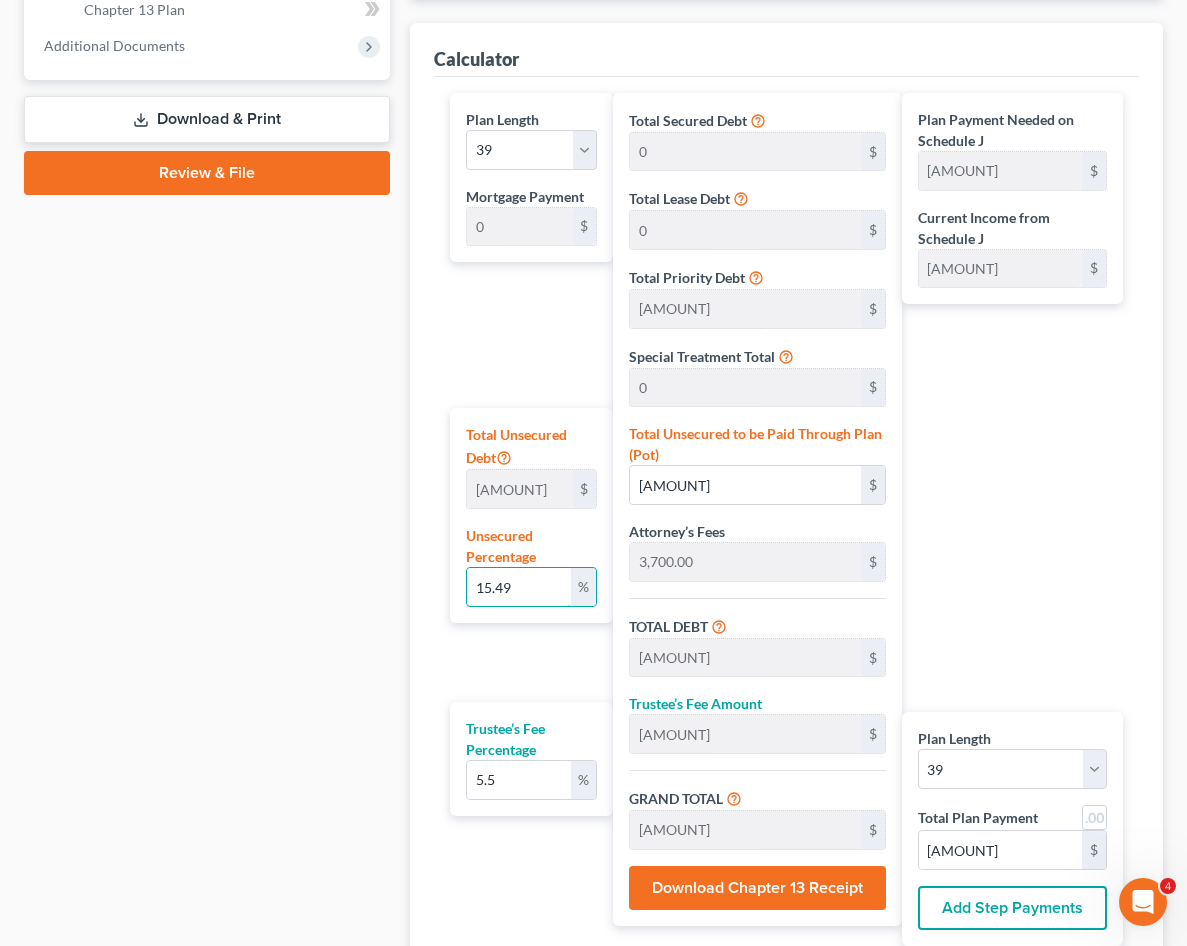 click on "15.49" at bounding box center [519, 587] 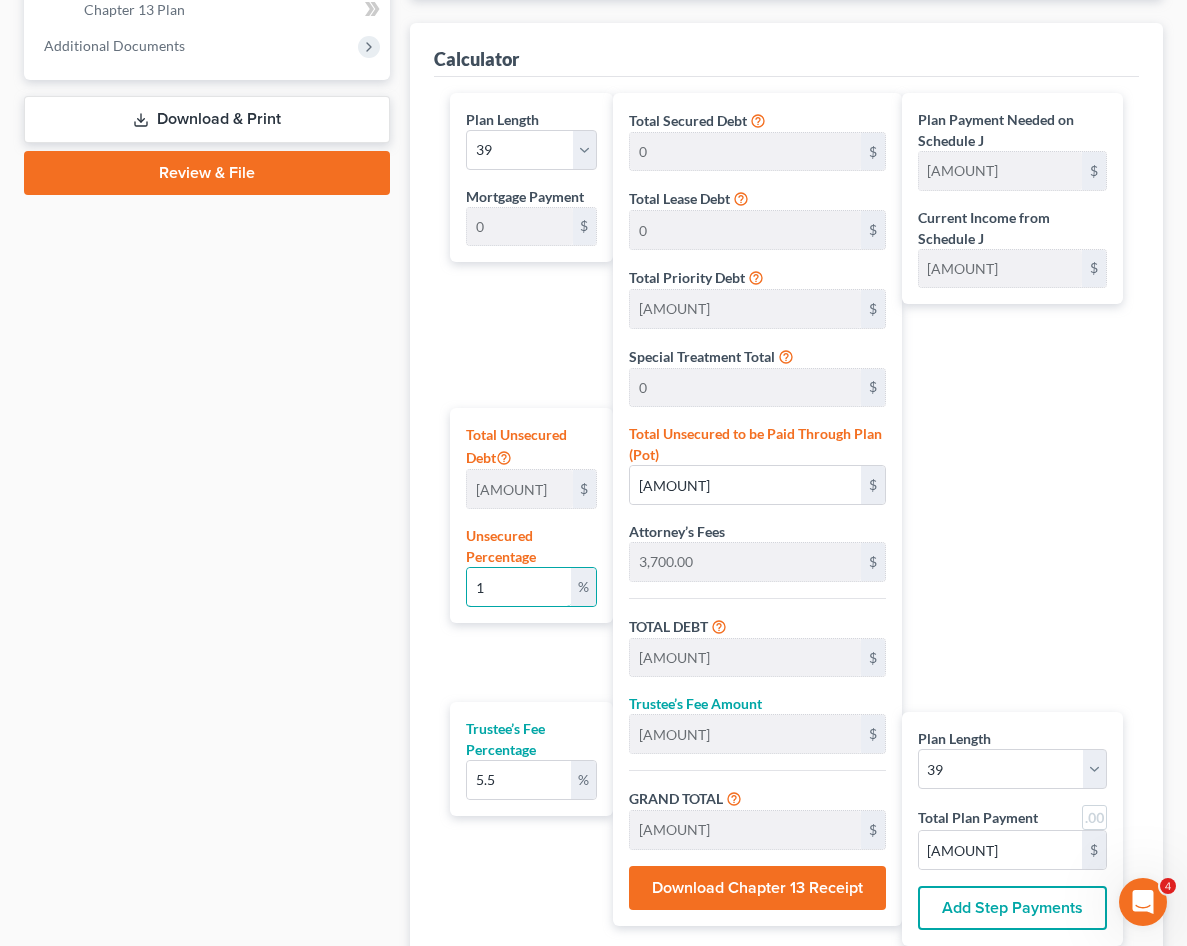 type on "1" 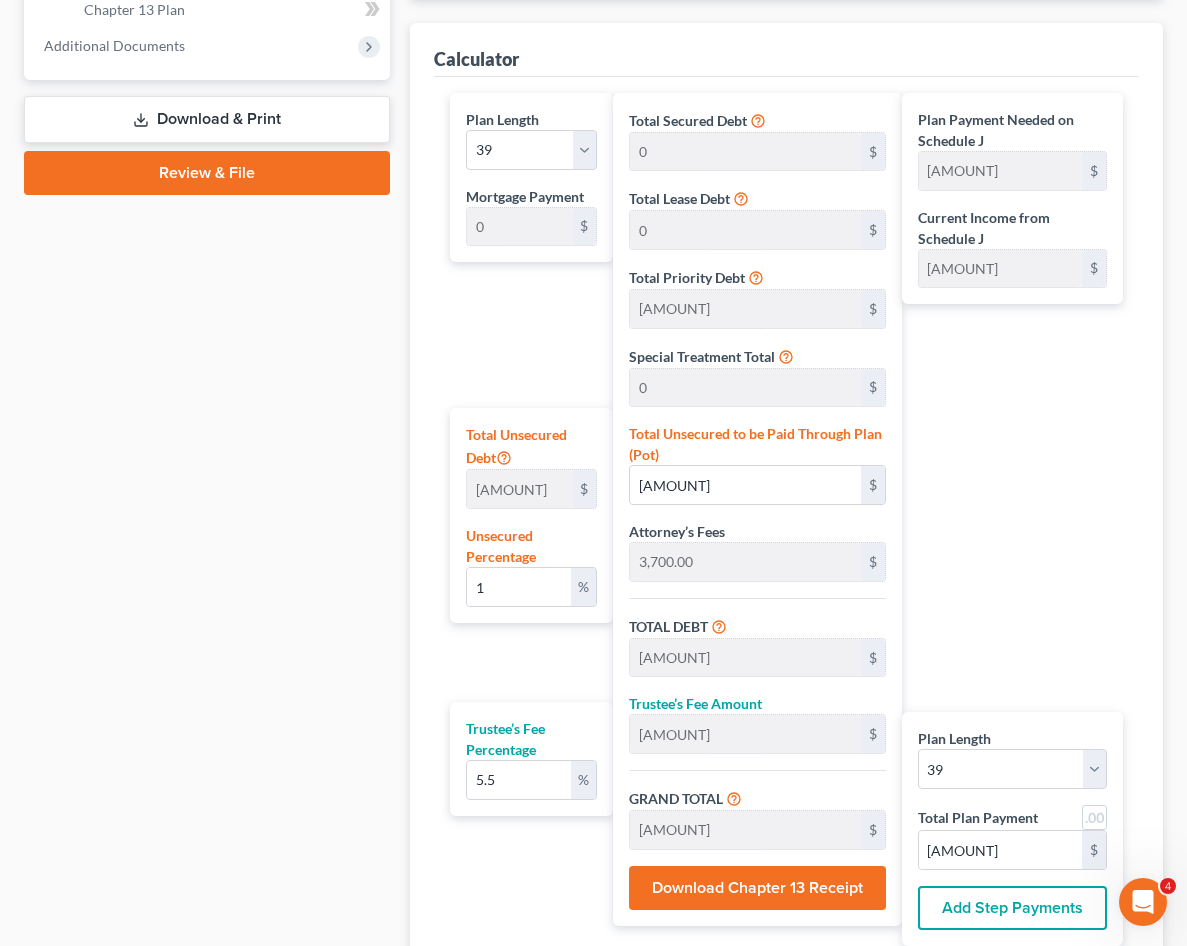 click on "Total Unsecured Debt  [AMOUNT] $ Unsecured Percentage 1 %" at bounding box center (531, 515) 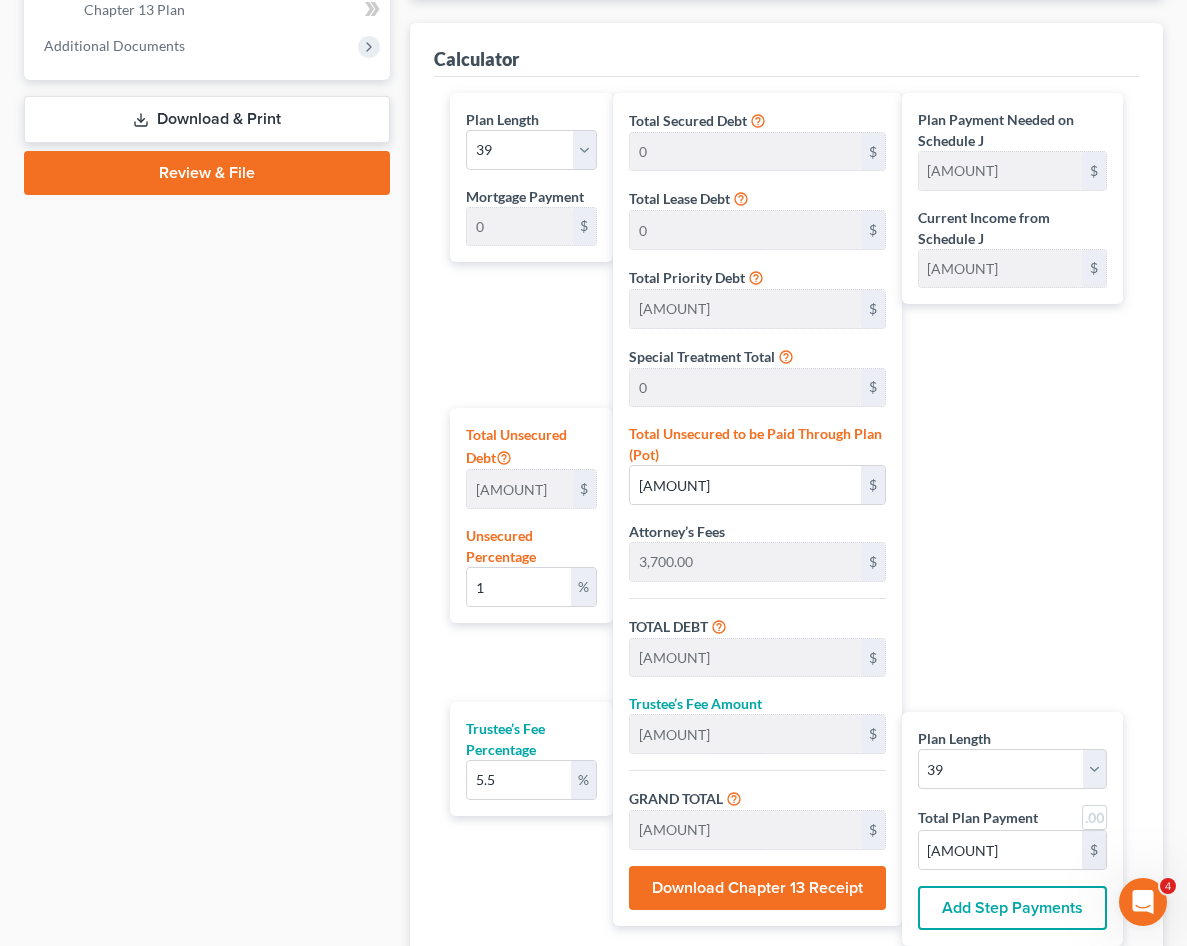 click on "Calculator
Plan Length  1 2 3 4 5 6 7 8 9 10 11 12 13 14 15 16 17 18 19 20 21 22 23 24 25 26 27 28 29 30 31 32 33 34 35 36 37 38 39 40 41 42 43 44 45 46 47 48 49 50 51 52 53 54 55 56 57 58 59 60 61 62 63 64 65 66 67 68 69 70 71 72 73 74 75 76 77 78 79 80 81 82 83 84 Mortgage Payment 0 $ Total Unsecured Debt  [AMOUNT] $ Unsecured Percentage 1 % Trustee’s Fee Percentage 5.5 % Total Secured Debt   0 $ Total Lease Debt   0 $ Total Priority Debt   [AMOUNT] $ Special Treatment Total   0 $ Total Unsecured to be Paid Through Plan (Pot) [AMOUNT] $ Attorney’s Fees [AMOUNT] $ TOTAL DEBT   [AMOUNT] $ Trustee’s Fee Amount [AMOUNT] $ GRAND TOTAL   [AMOUNT] $ Download Chapter 13 Receipt Plan Payment Needed on Schedule J [AMOUNT] $ Current Income from Schedule J [AMOUNT] $ Plan Length  1 2 3 4 5 6 7 8 9 10 11 12 13 14 15 16 17 18 19 20 21 22 23 24 25 26 27 28 29 30 31 32 33 34 35 36 37 38 39 40 41 42 43 44 45 46 47 48 49 50 51 52 53 54 55 56 57 58 59 60 61 62 63 64 65 66 67 68 69 70 71 72 73 74 75 76 77 78" at bounding box center (786, 496) 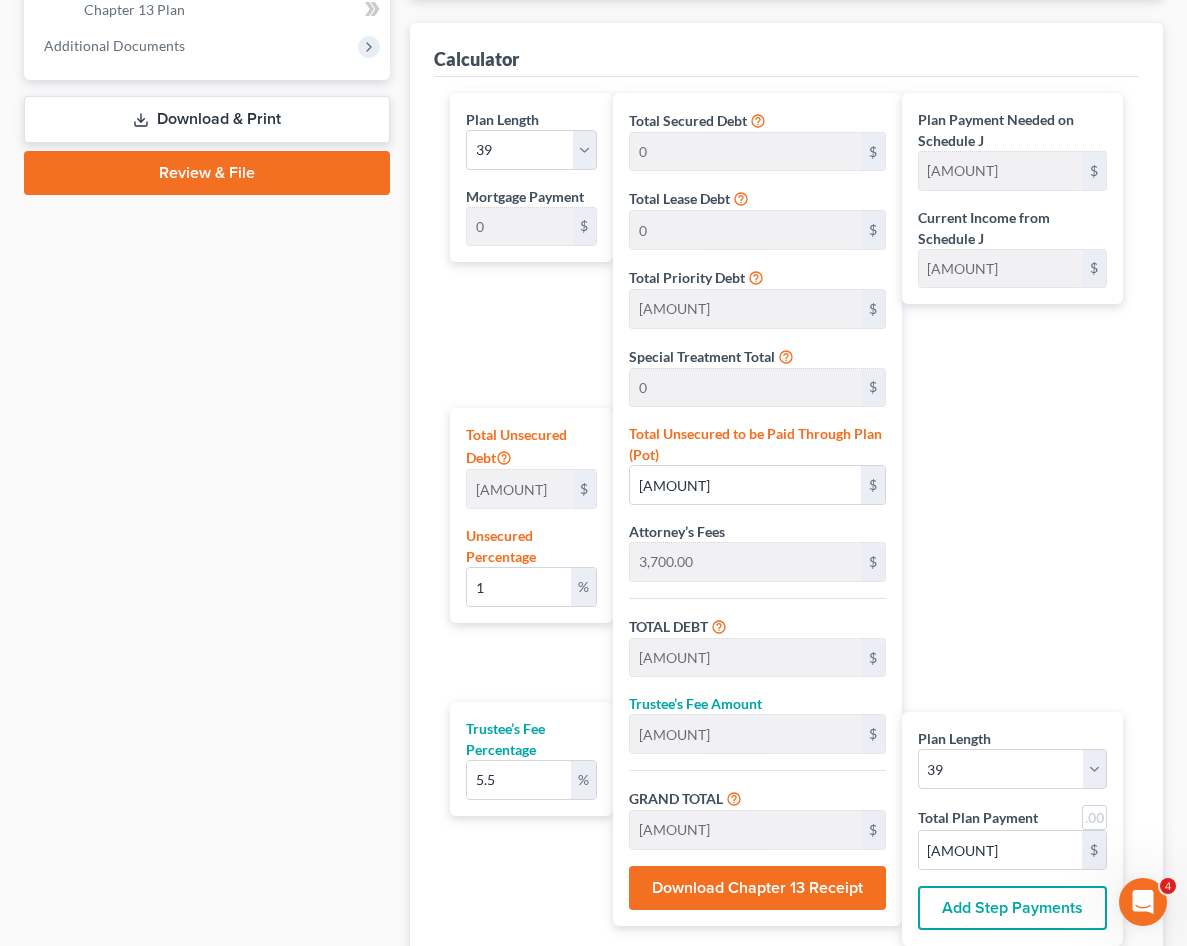 click on "Plan Payment Needed on Schedule J [AMOUNT] $ Current Income from Schedule J [AMOUNT] $ Plan Length  1 2 3 4 5 6 7 8 9 10 11 12 13 14 15 16 17 18 19 20 21 22 23 24 25 26 27 28 29 30 31 32 33 34 35 36 37 38 39 40 41 42 43 44 45 46 47 48 49 50 51 52 53 54 55 56 57 58 59 60 61 62 63 64 65 66 67 68 69 70 71 72 73 74 75 76 77 78 79 80 81 82 83 84 Total Plan Payment [AMOUNT] $ Add Step Payments" at bounding box center [1017, 519] 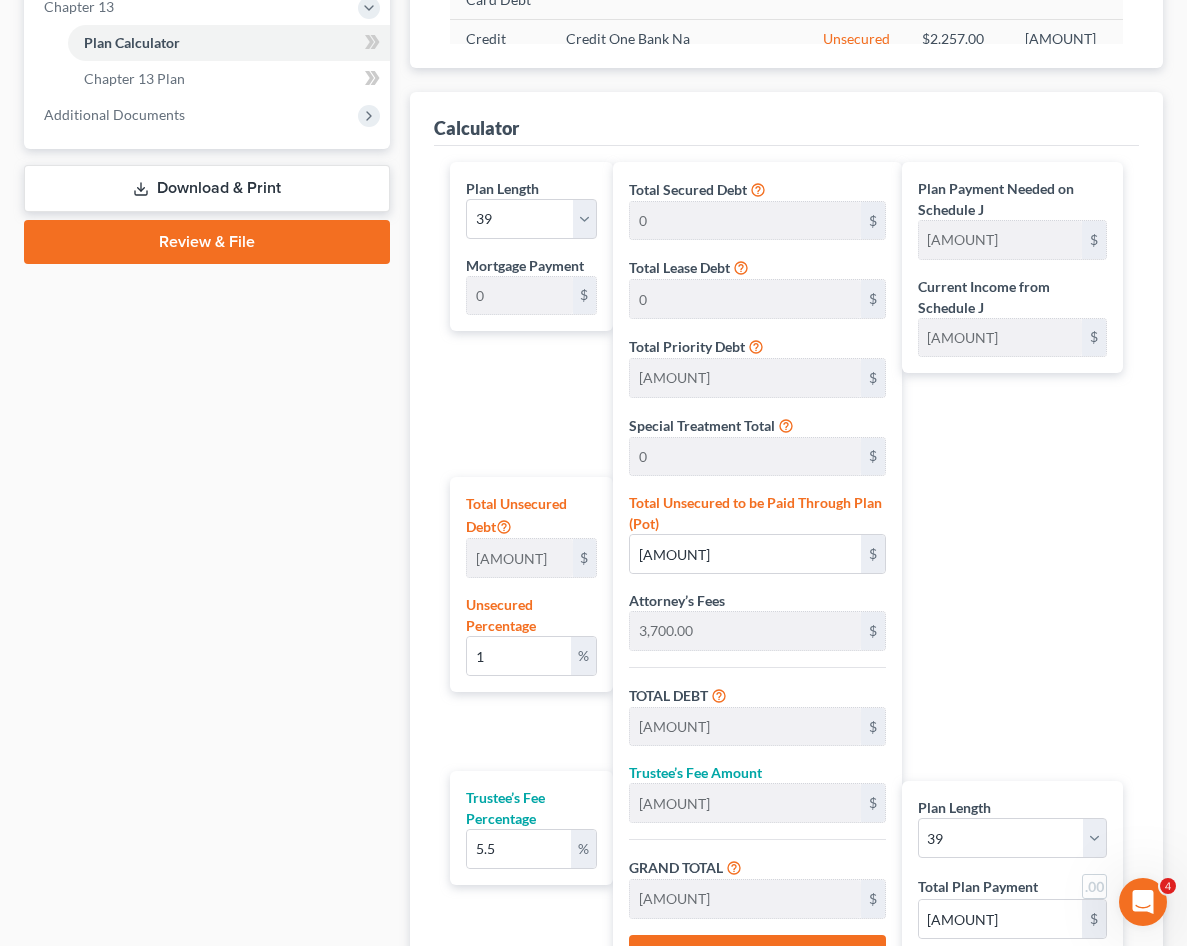 scroll, scrollTop: 800, scrollLeft: 0, axis: vertical 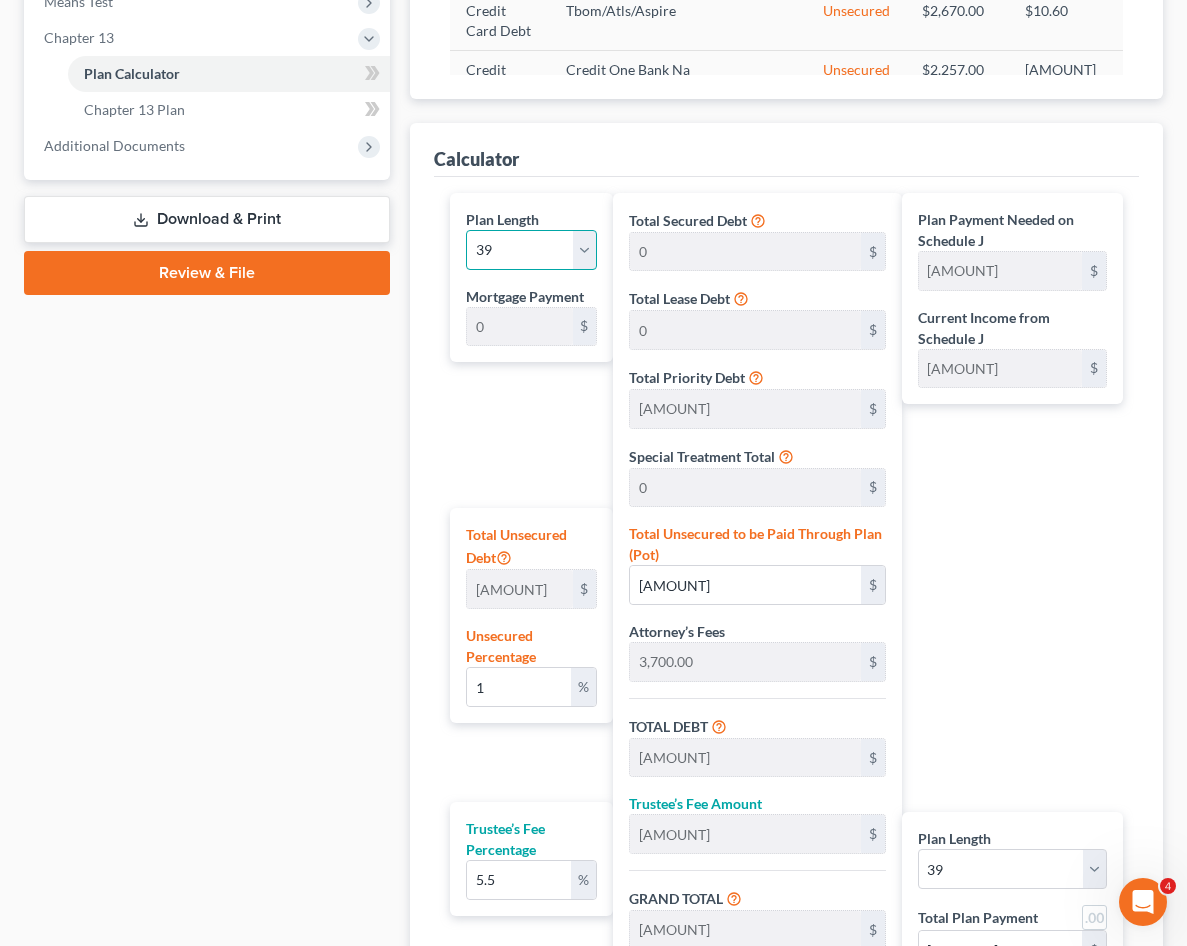 click on "1 2 3 4 5 6 7 8 9 10 11 12 13 14 15 16 17 18 19 20 21 22 23 24 25 26 27 28 29 30 31 32 33 34 35 36 37 38 39 40 41 42 43 44 45 46 47 48 49 50 51 52 53 54 55 56 57 58 59 60 61 62 63 64 65 66 67 68 69 70 71 72 73 74 75 76 77 78 79 80 81 82 83 84" at bounding box center [531, 250] 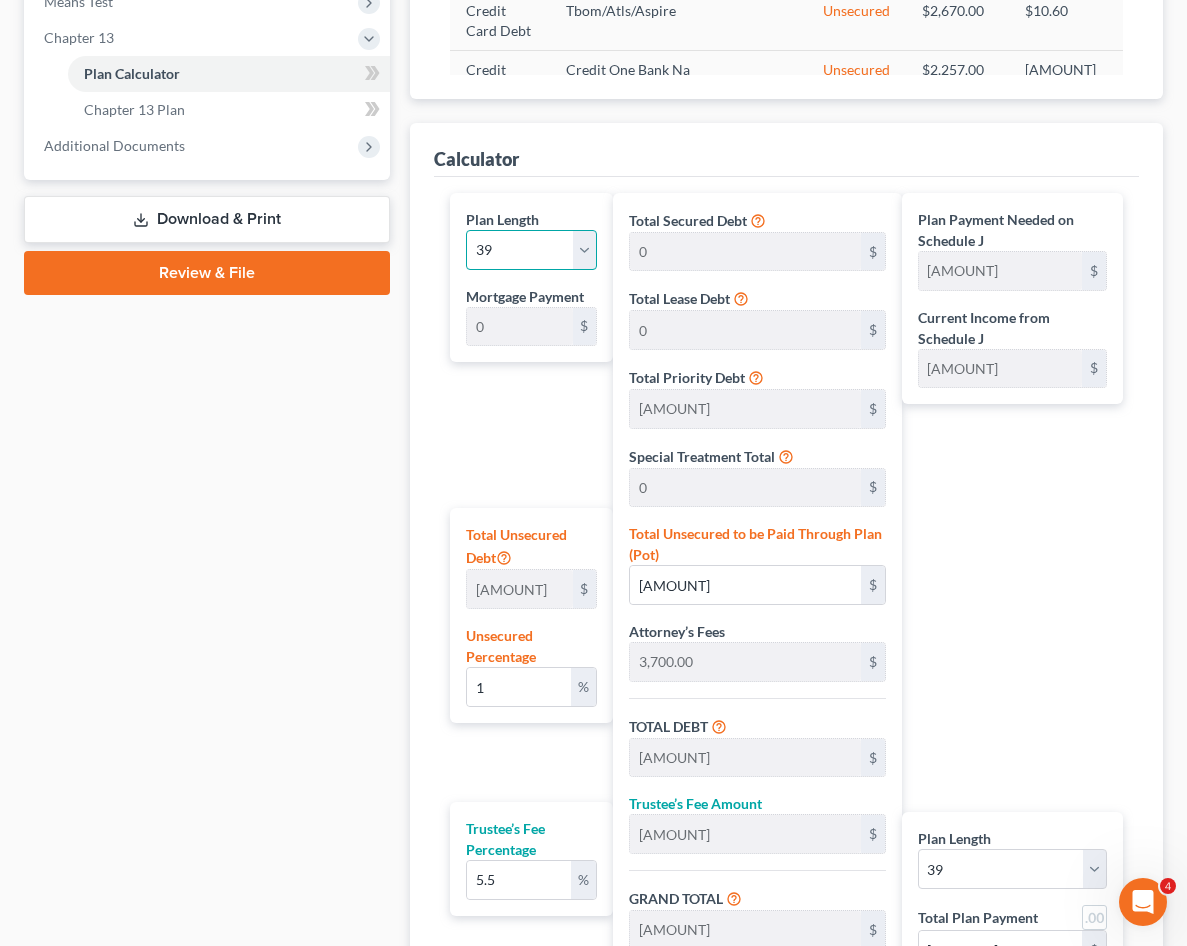 select on "37" 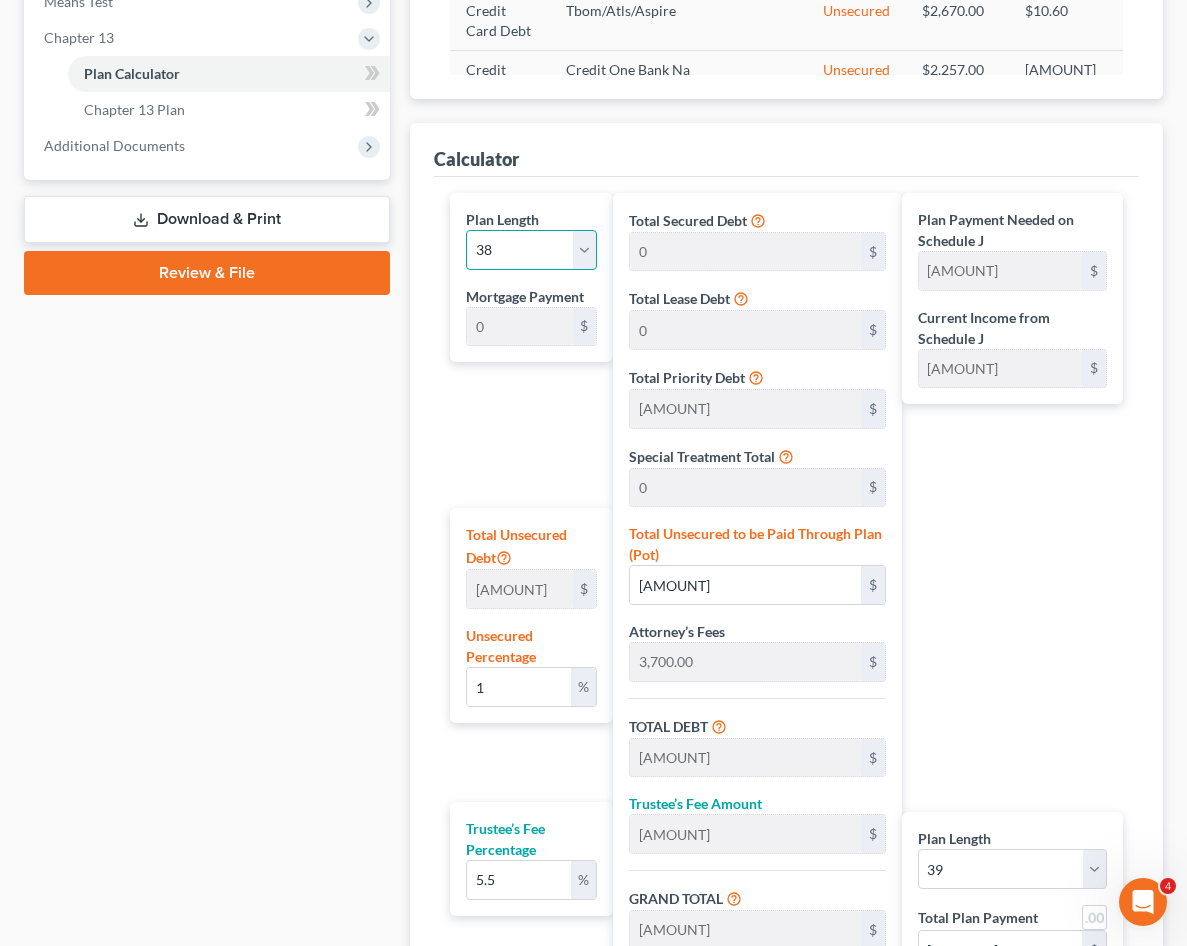 click on "1 2 3 4 5 6 7 8 9 10 11 12 13 14 15 16 17 18 19 20 21 22 23 24 25 26 27 28 29 30 31 32 33 34 35 36 37 38 39 40 41 42 43 44 45 46 47 48 49 50 51 52 53 54 55 56 57 58 59 60 61 62 63 64 65 66 67 68 69 70 71 72 73 74 75 76 77 78 79 80 81 82 83 84" at bounding box center [531, 250] 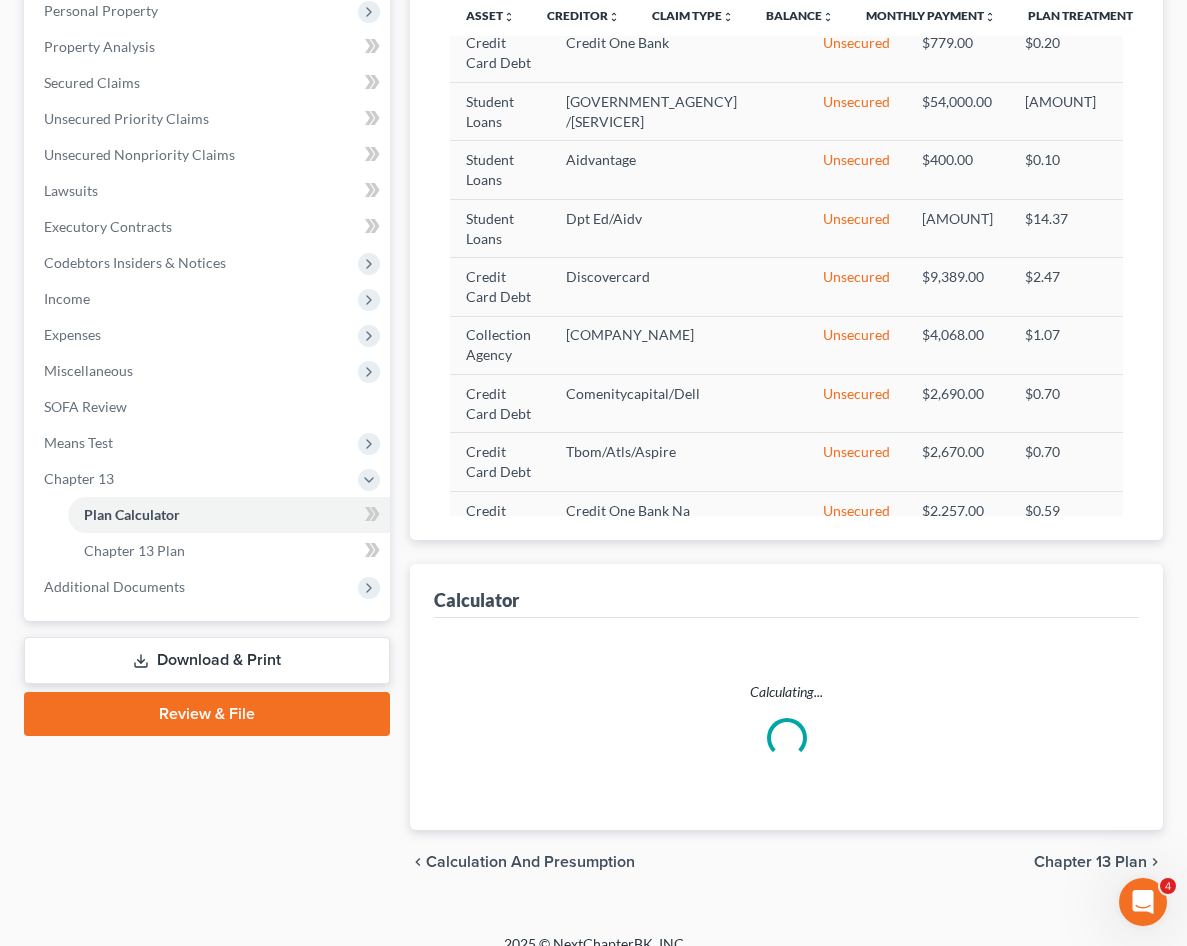 scroll, scrollTop: 800, scrollLeft: 0, axis: vertical 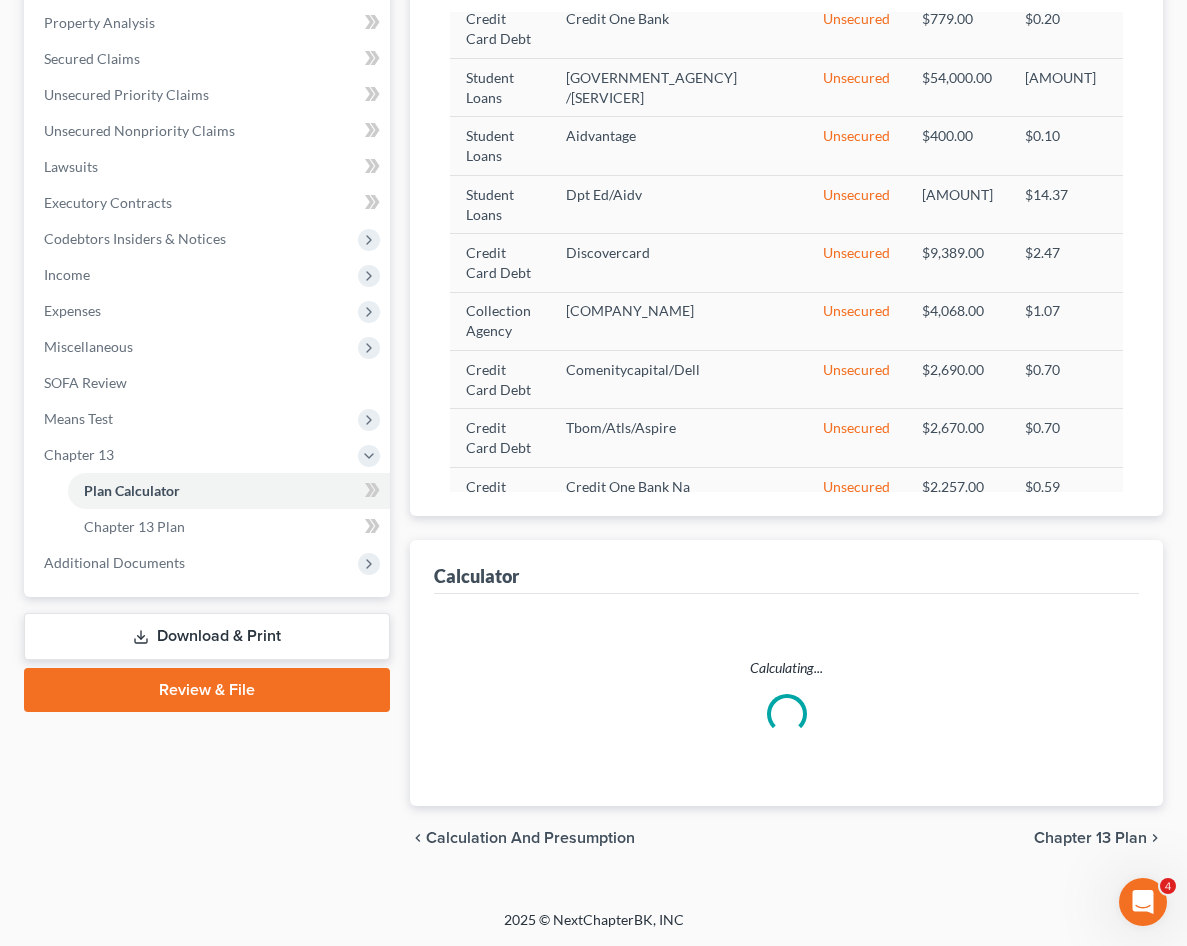 select on "37" 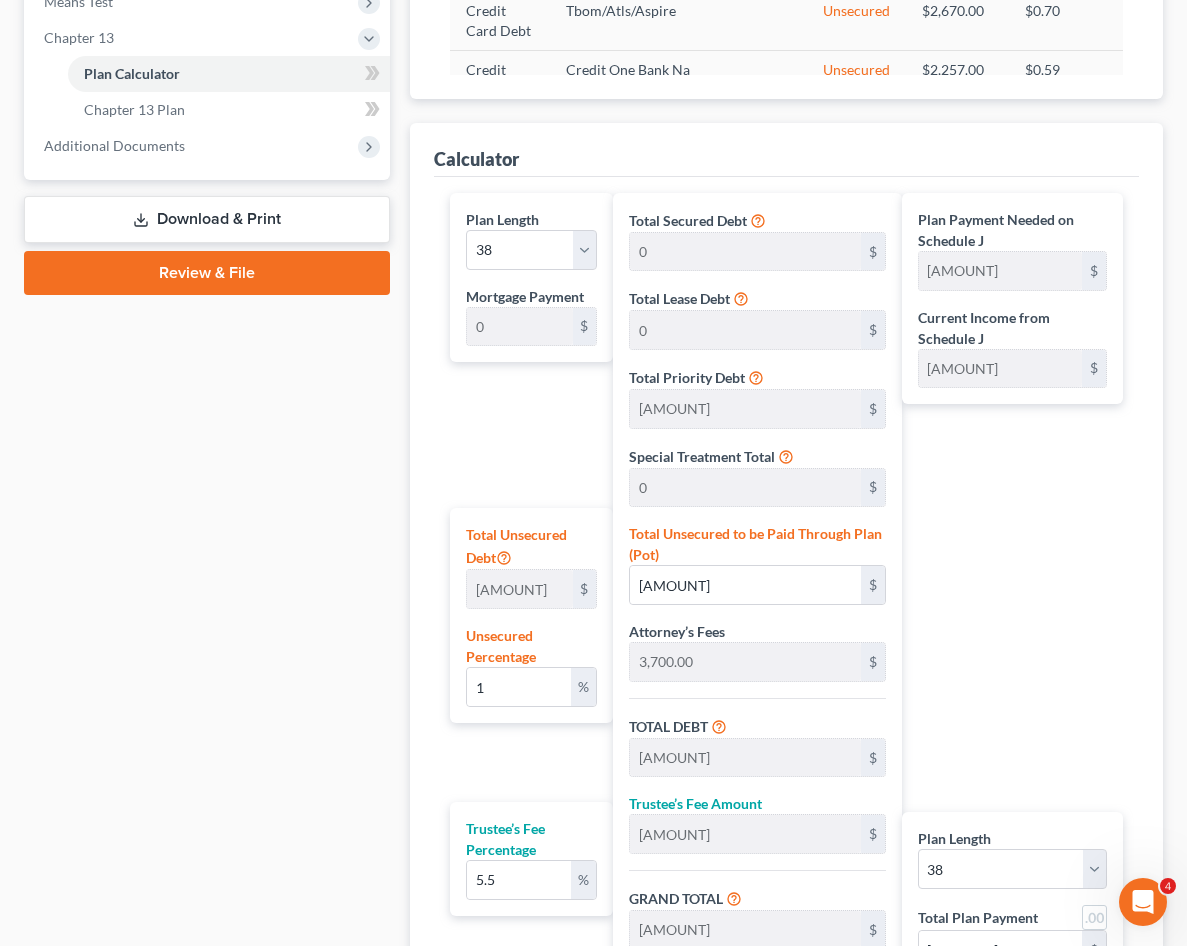 click on "Plan Payment Needed on Schedule J [AMOUNT] $ Current Income from Schedule J [AMOUNT] $ Plan Length  1 2 3 4 5 6 7 8 9 10 11 12 13 14 15 16 17 18 19 20 21 22 23 24 25 26 27 28 29 30 31 32 33 34 35 36 37 38 39 40 41 42 43 44 45 46 47 48 49 50 51 52 53 54 55 56 57 58 59 60 61 62 63 64 65 66 67 68 69 70 71 72 73 74 75 76 77 78 79 80 81 82 83 84 Total Plan Payment [AMOUNT] $ Add Step Payments" at bounding box center [1017, 619] 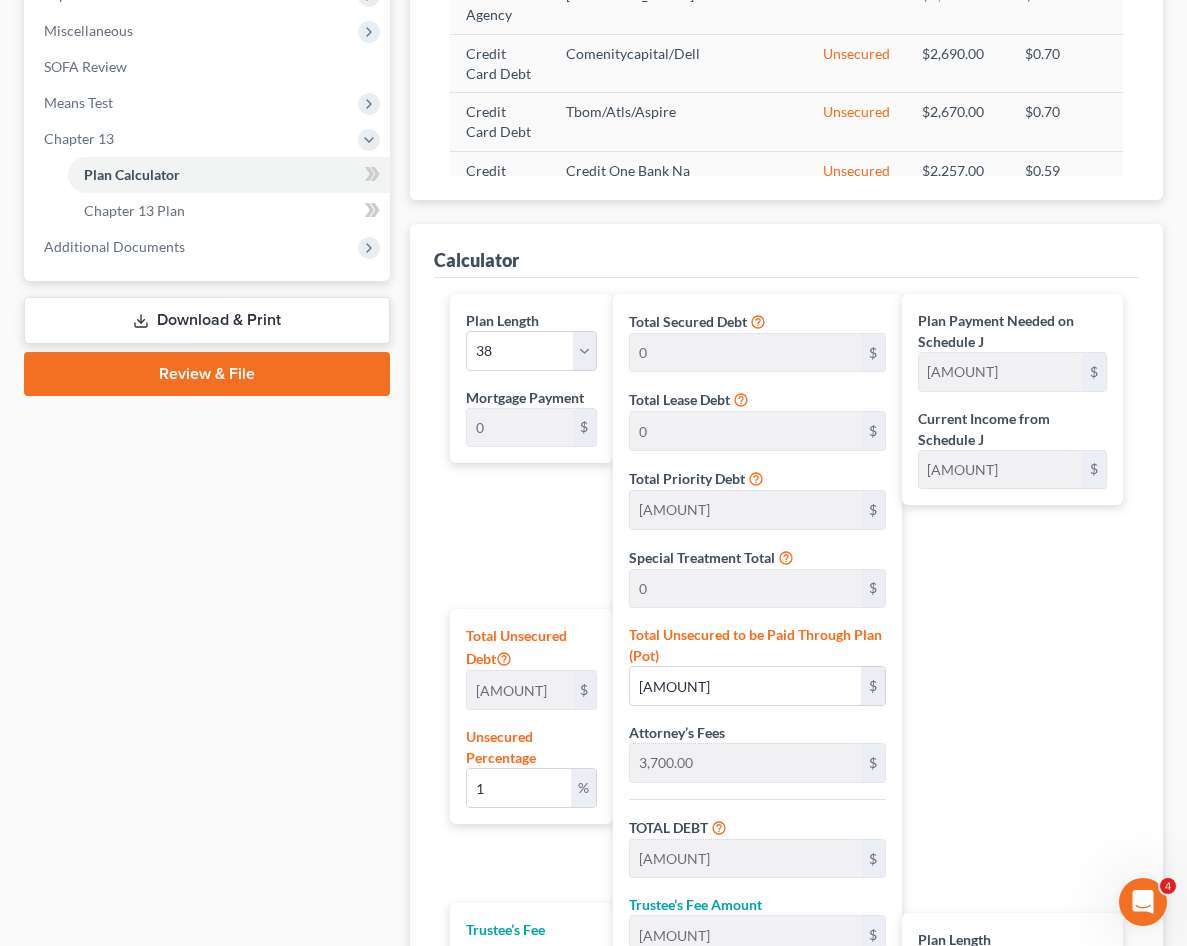 scroll, scrollTop: 700, scrollLeft: 0, axis: vertical 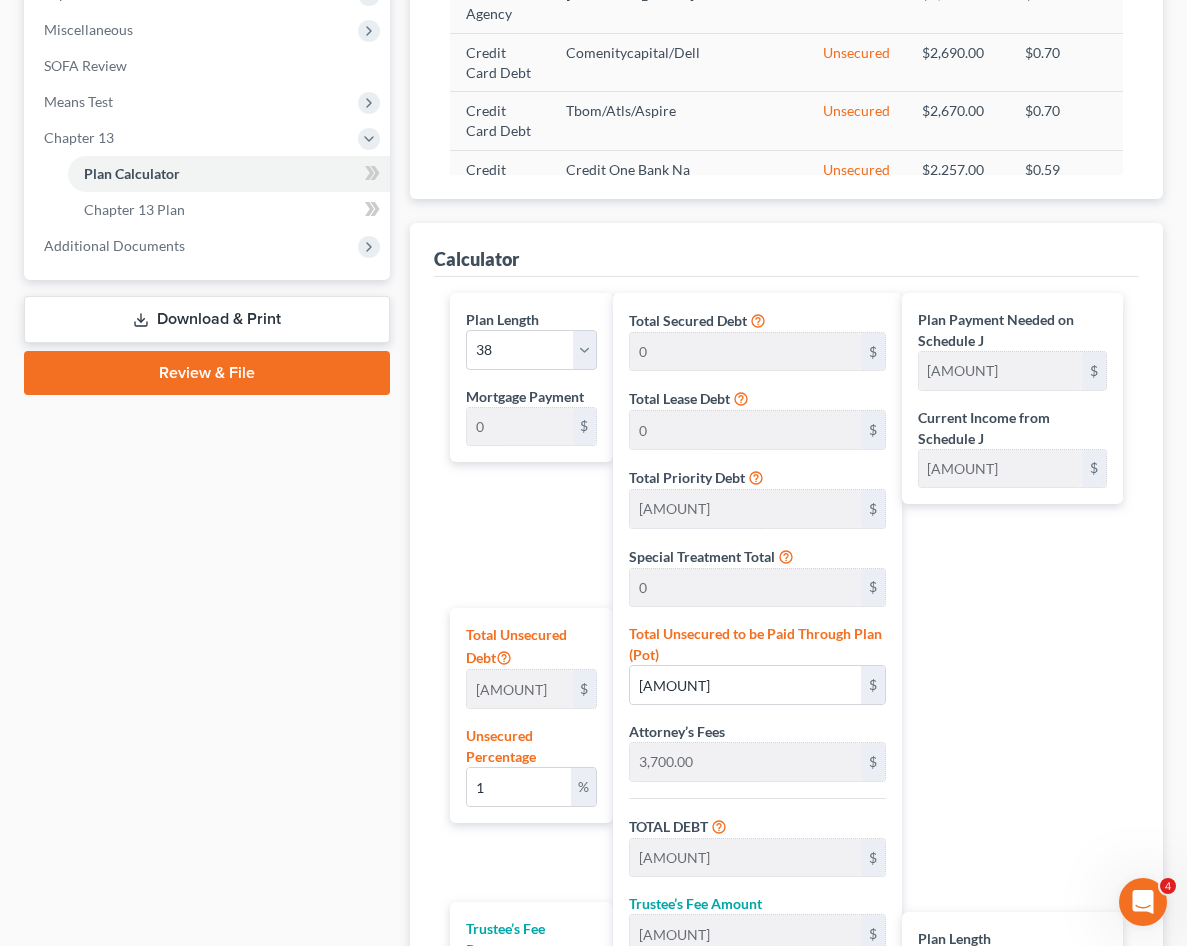 click on "Case Dashboard
Payments
Invoices
Payments
Payments
Credit Report
Client Profile" at bounding box center [207, 363] 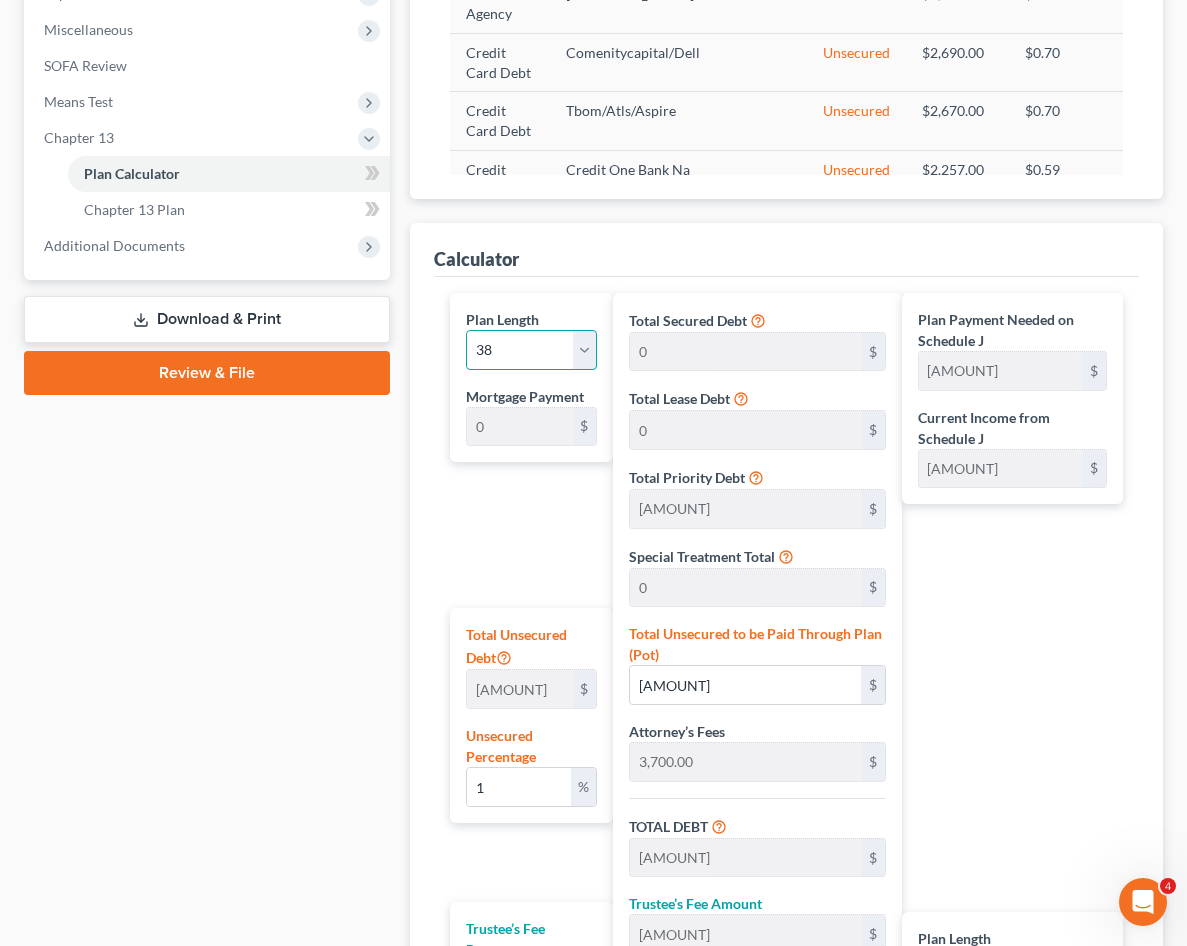 click on "1 2 3 4 5 6 7 8 9 10 11 12 13 14 15 16 17 18 19 20 21 22 23 24 25 26 27 28 29 30 31 32 33 34 35 36 37 38 39 40 41 42 43 44 45 46 47 48 49 50 51 52 53 54 55 56 57 58 59 60 61 62 63 64 65 66 67 68 69 70 71 72 73 74 75 76 77 78 79 80 81 82 83 84" at bounding box center (531, 350) 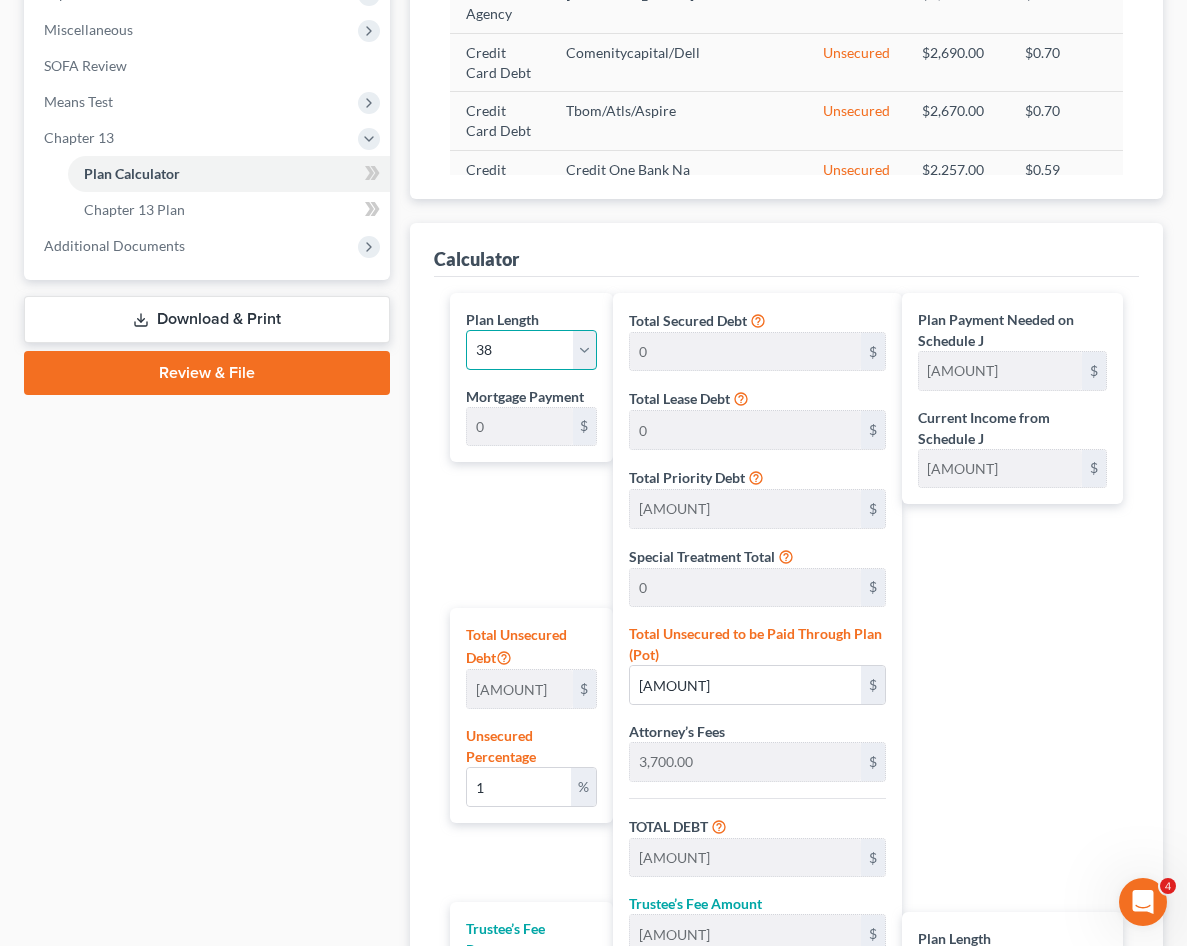 select on "36" 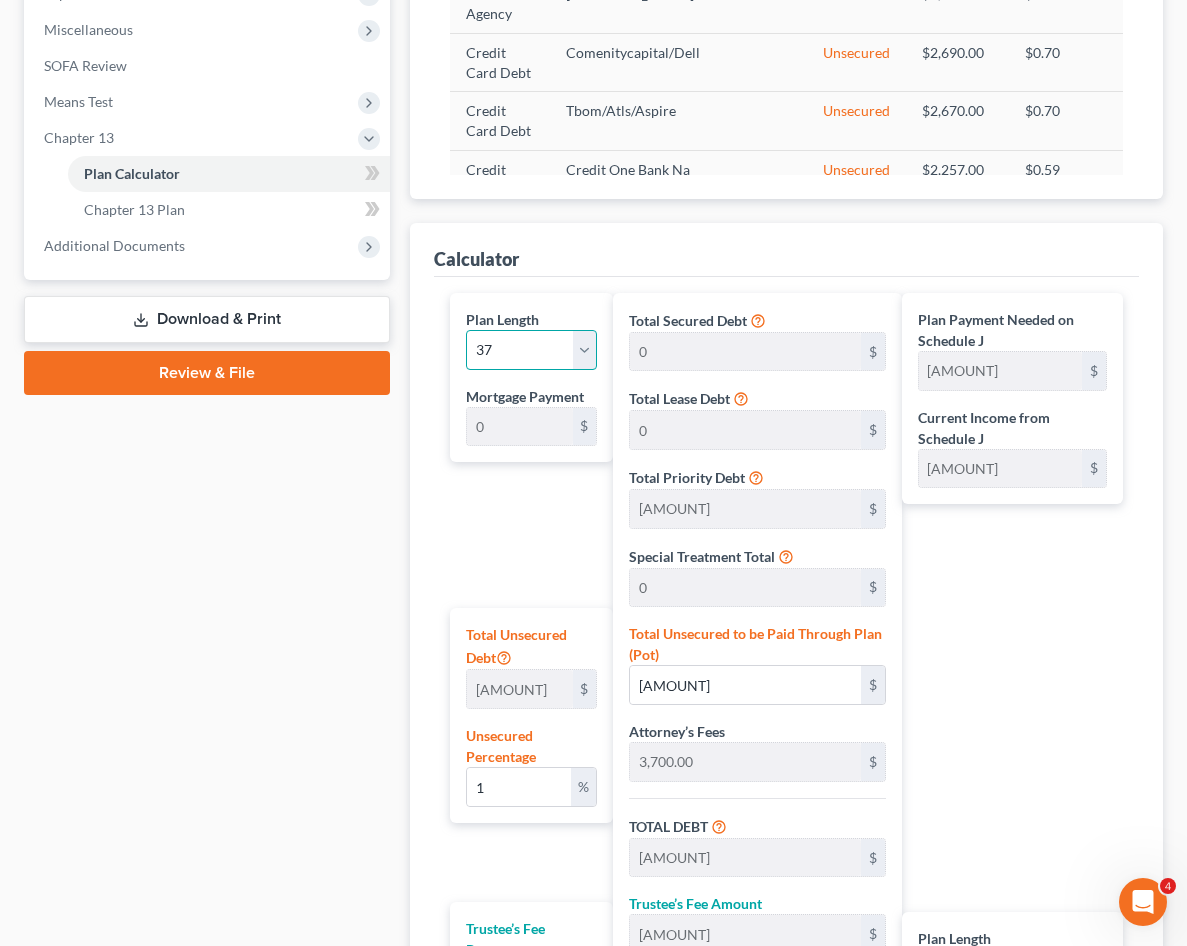 click on "1 2 3 4 5 6 7 8 9 10 11 12 13 14 15 16 17 18 19 20 21 22 23 24 25 26 27 28 29 30 31 32 33 34 35 36 37 38 39 40 41 42 43 44 45 46 47 48 49 50 51 52 53 54 55 56 57 58 59 60 61 62 63 64 65 66 67 68 69 70 71 72 73 74 75 76 77 78 79 80 81 82 83 84" at bounding box center (531, 350) 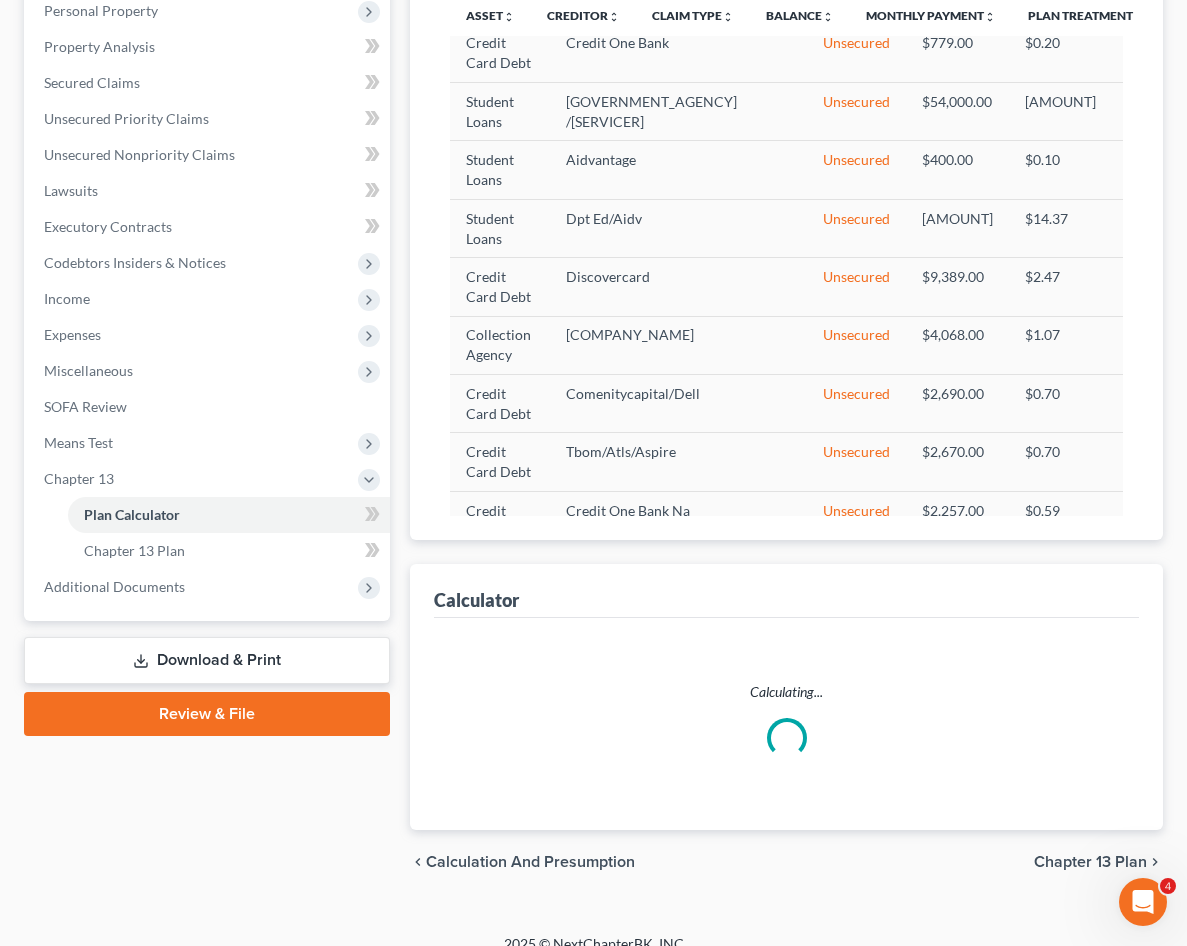 select on "36" 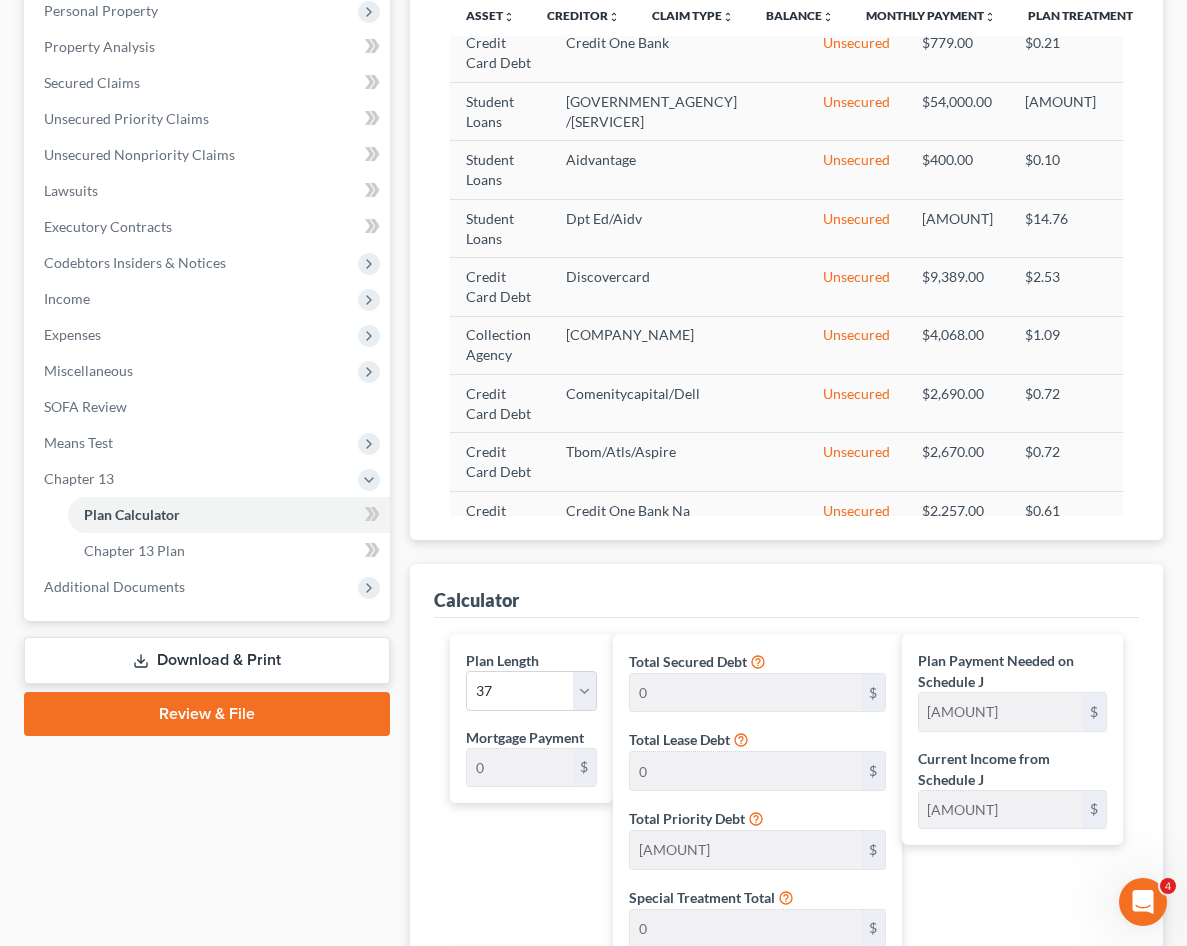 scroll, scrollTop: 700, scrollLeft: 0, axis: vertical 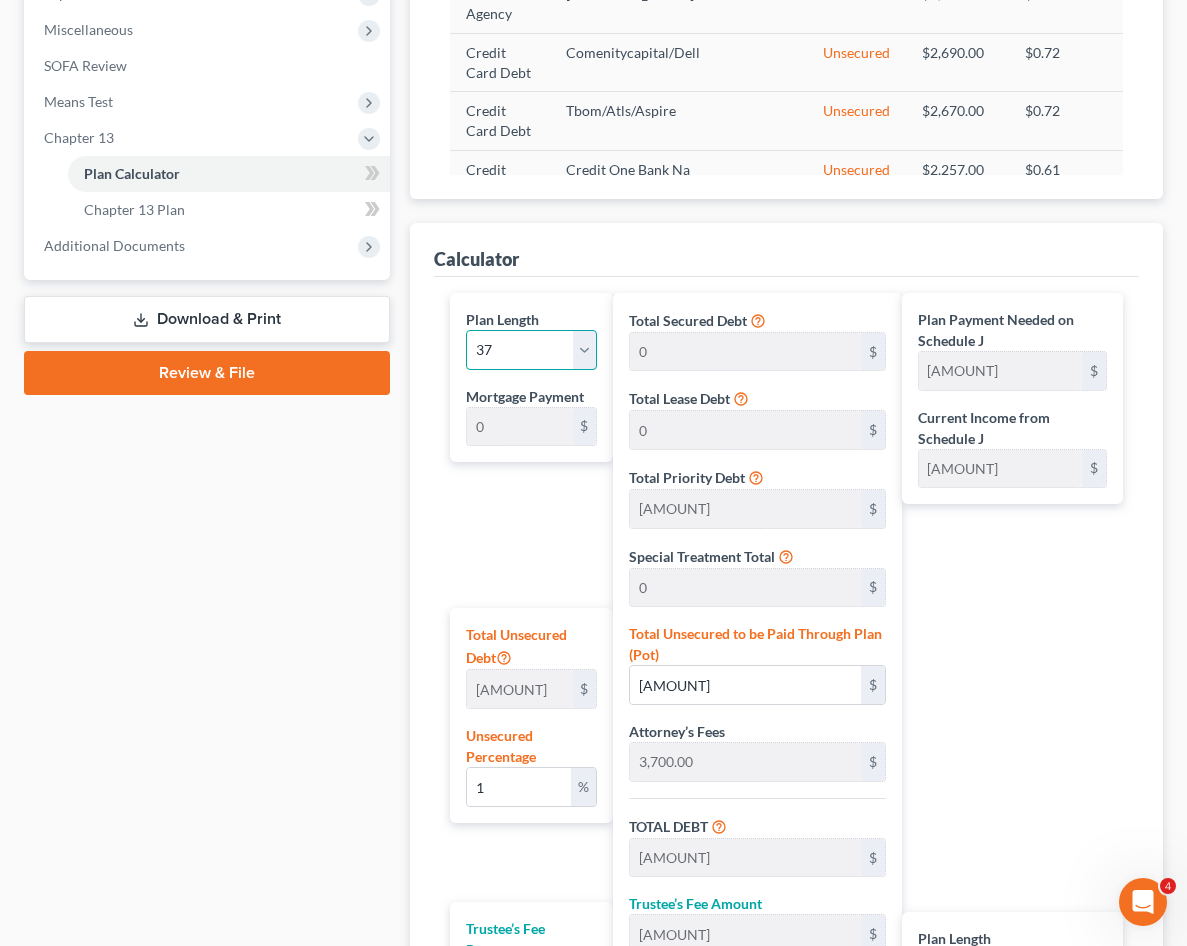 click on "1 2 3 4 5 6 7 8 9 10 11 12 13 14 15 16 17 18 19 20 21 22 23 24 25 26 27 28 29 30 31 32 33 34 35 36 37 38 39 40 41 42 43 44 45 46 47 48 49 50 51 52 53 54 55 56 57 58 59 60 61 62 63 64 65 66 67 68 69 70 71 72 73 74 75 76 77 78 79 80 81 82 83 84" at bounding box center (531, 350) 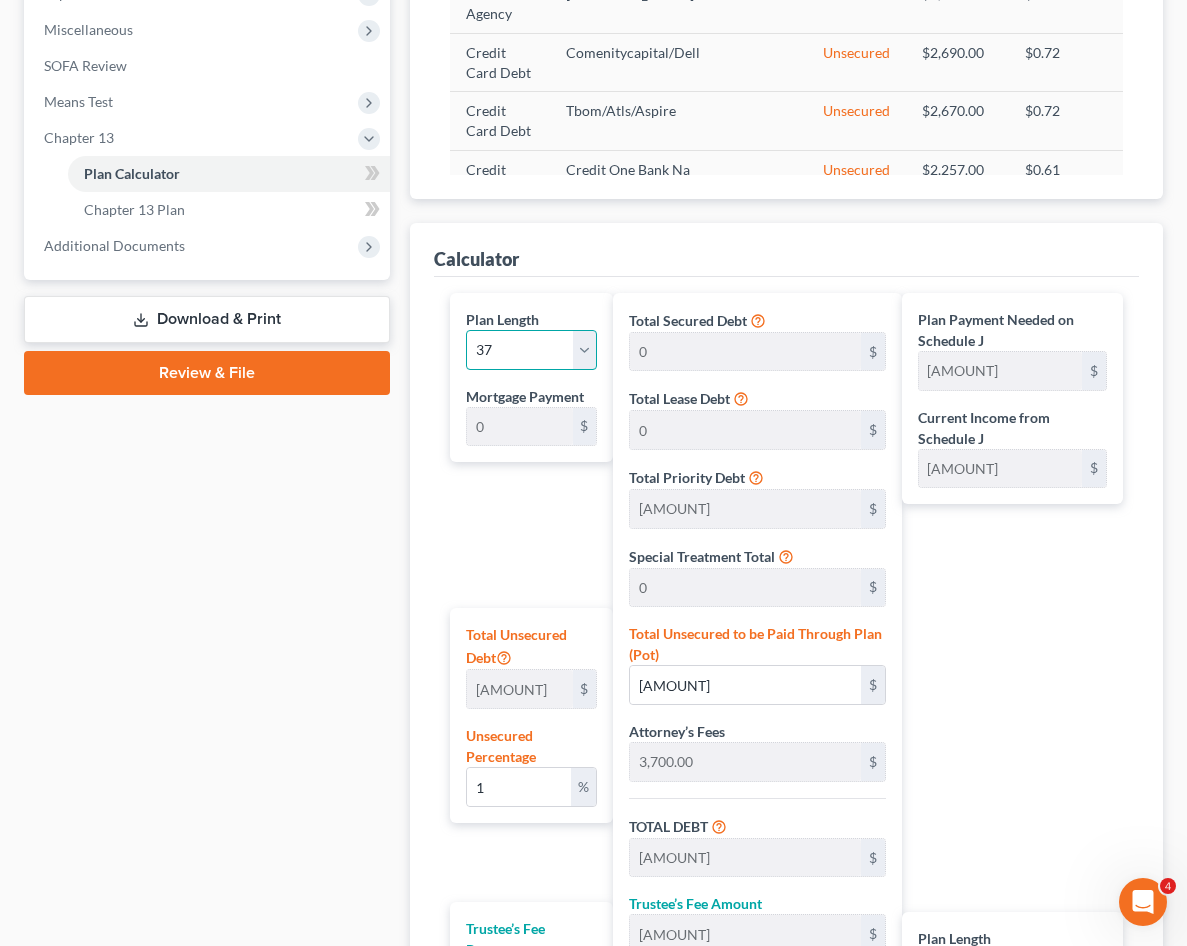 select on "39" 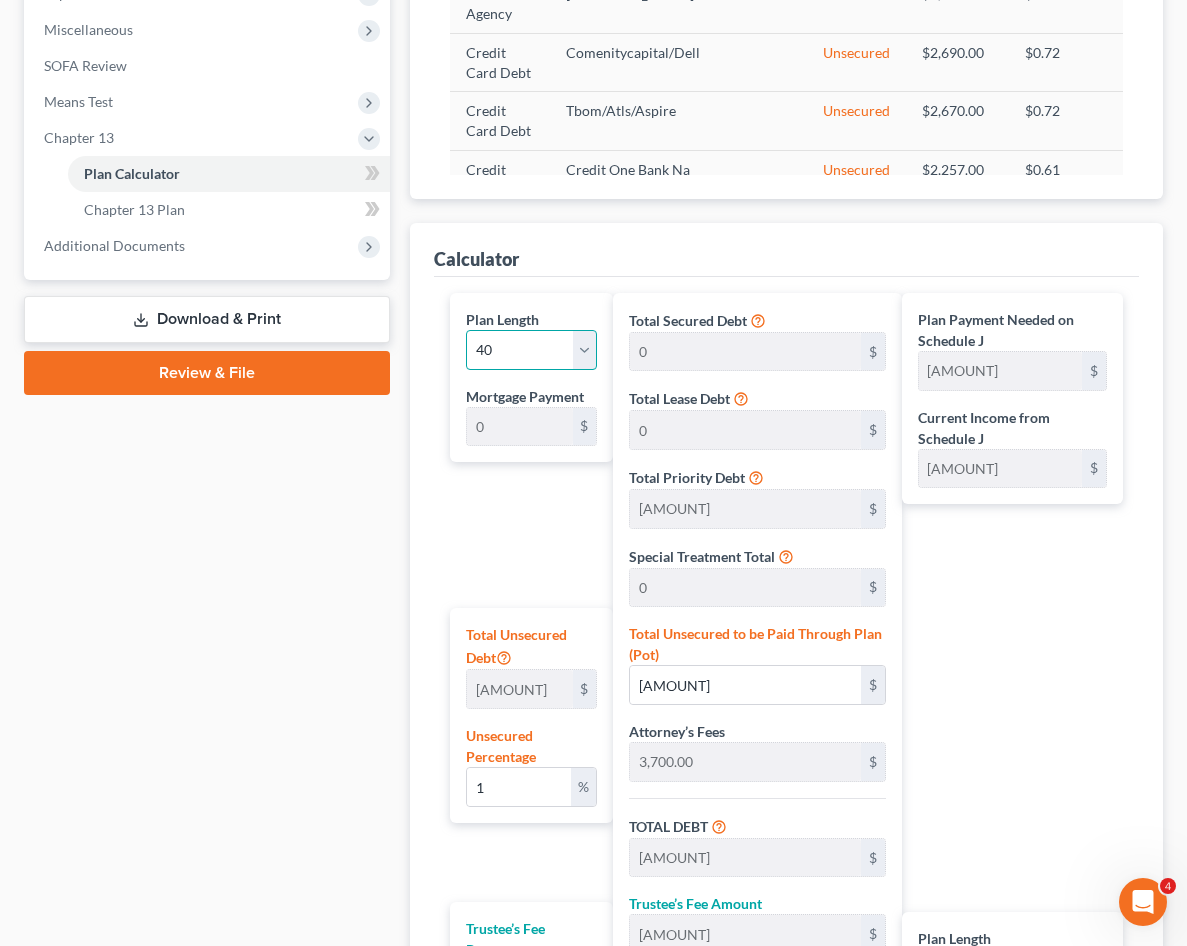 click on "1 2 3 4 5 6 7 8 9 10 11 12 13 14 15 16 17 18 19 20 21 22 23 24 25 26 27 28 29 30 31 32 33 34 35 36 37 38 39 40 41 42 43 44 45 46 47 48 49 50 51 52 53 54 55 56 57 58 59 60 61 62 63 64 65 66 67 68 69 70 71 72 73 74 75 76 77 78 79 80 81 82 83 84" at bounding box center (531, 350) 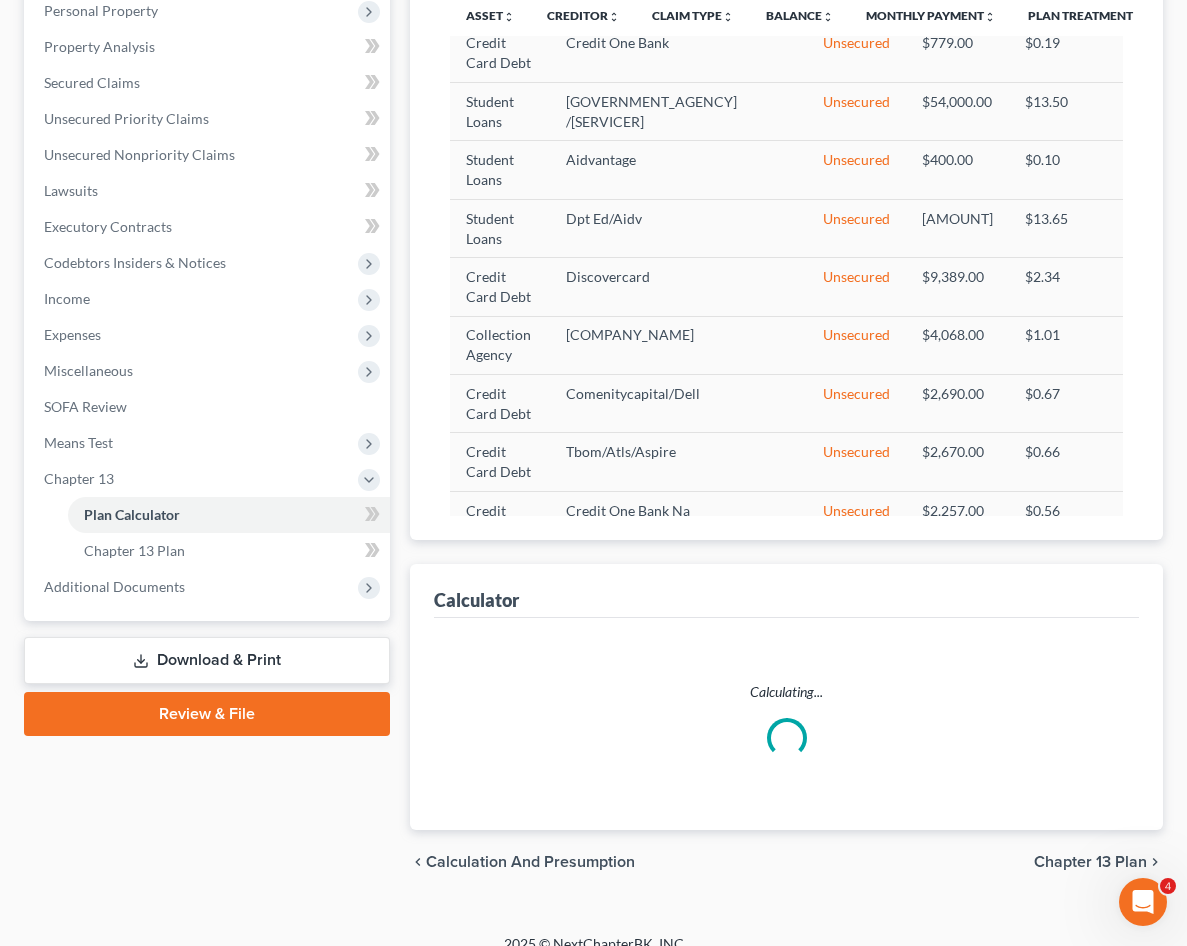 select on "39" 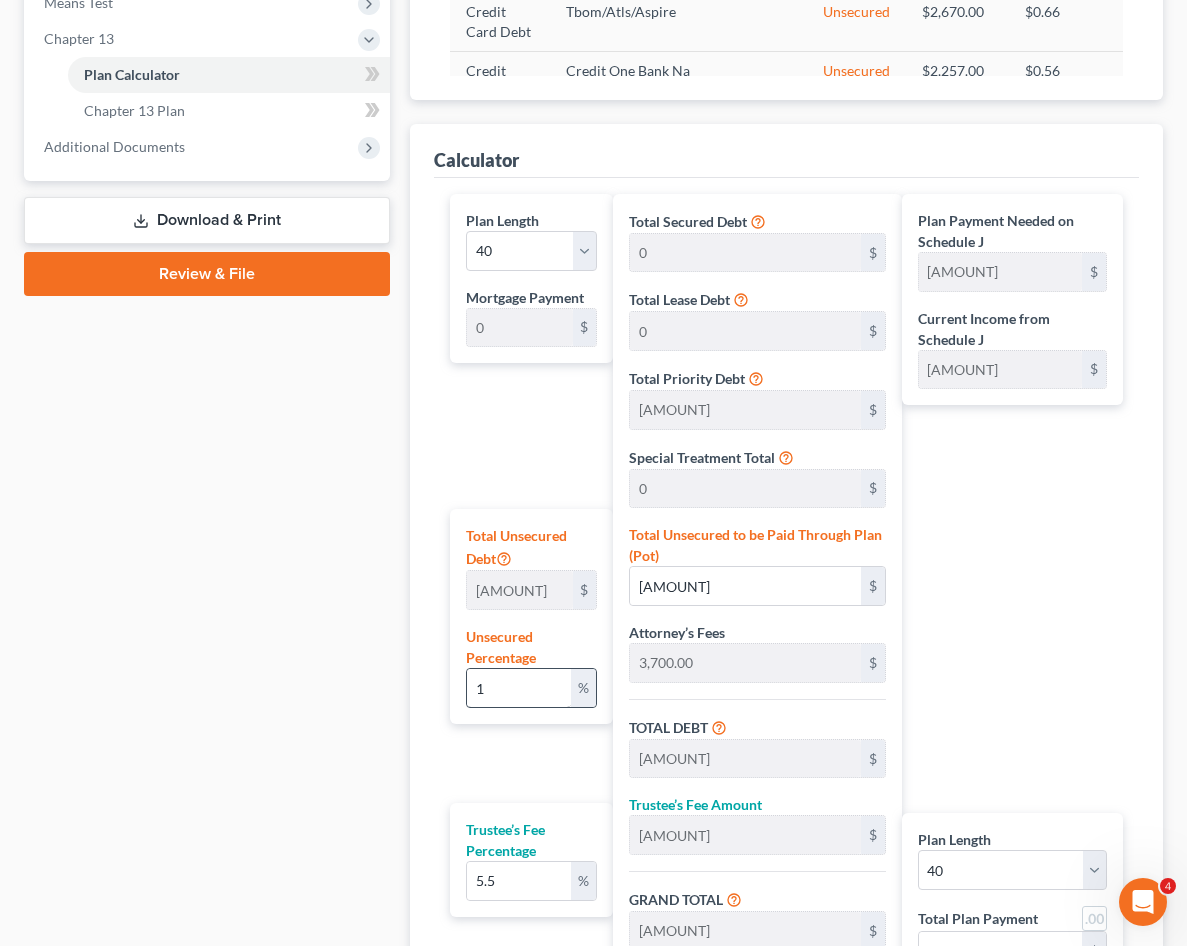 scroll, scrollTop: 800, scrollLeft: 0, axis: vertical 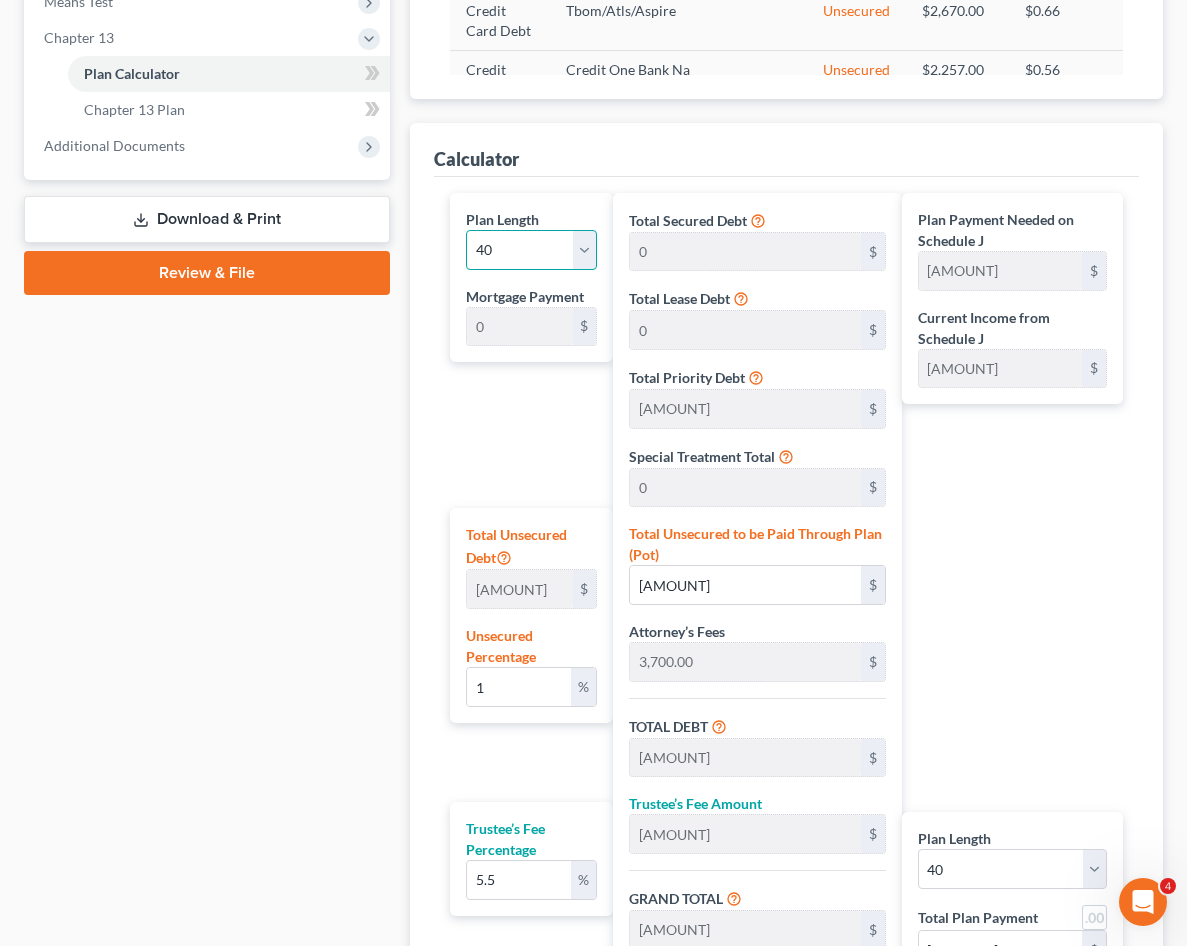 click on "1 2 3 4 5 6 7 8 9 10 11 12 13 14 15 16 17 18 19 20 21 22 23 24 25 26 27 28 29 30 31 32 33 34 35 36 37 38 39 40 41 42 43 44 45 46 47 48 49 50 51 52 53 54 55 56 57 58 59 60 61 62 63 64 65 66 67 68 69 70 71 72 73 74 75 76 77 78 79 80 81 82 83 84" at bounding box center (531, 250) 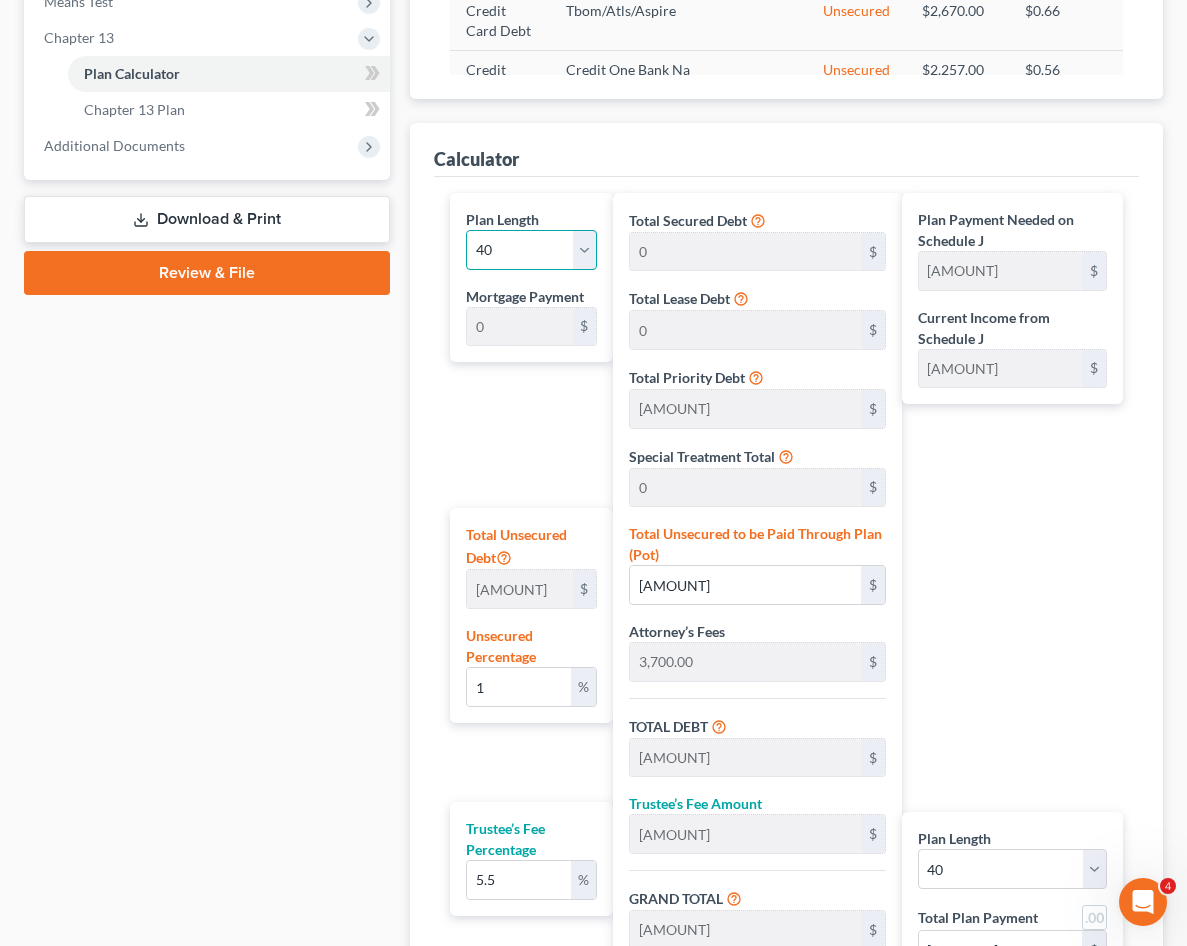 select on "40" 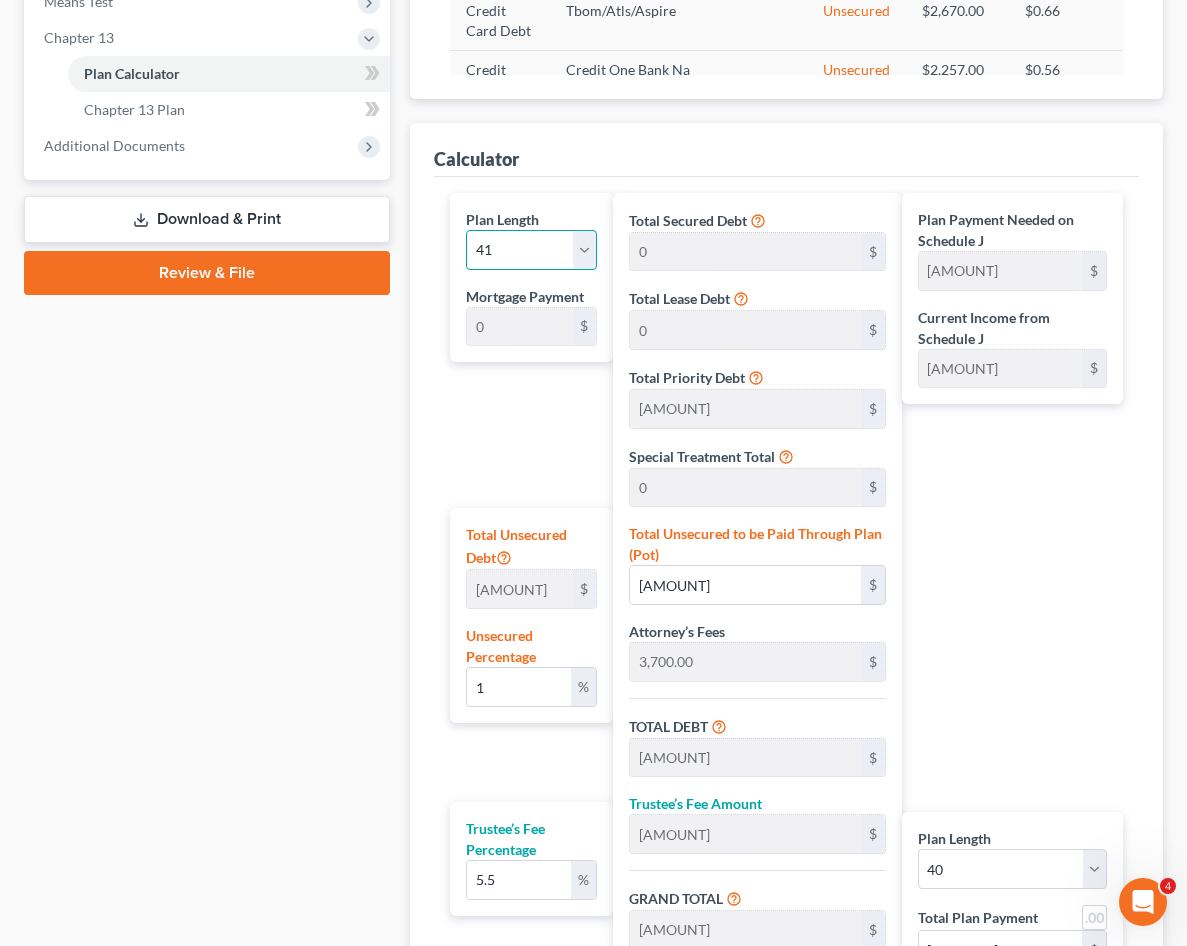 click on "1 2 3 4 5 6 7 8 9 10 11 12 13 14 15 16 17 18 19 20 21 22 23 24 25 26 27 28 29 30 31 32 33 34 35 36 37 38 39 40 41 42 43 44 45 46 47 48 49 50 51 52 53 54 55 56 57 58 59 60 61 62 63 64 65 66 67 68 69 70 71 72 73 74 75 76 77 78 79 80 81 82 83 84" at bounding box center [531, 250] 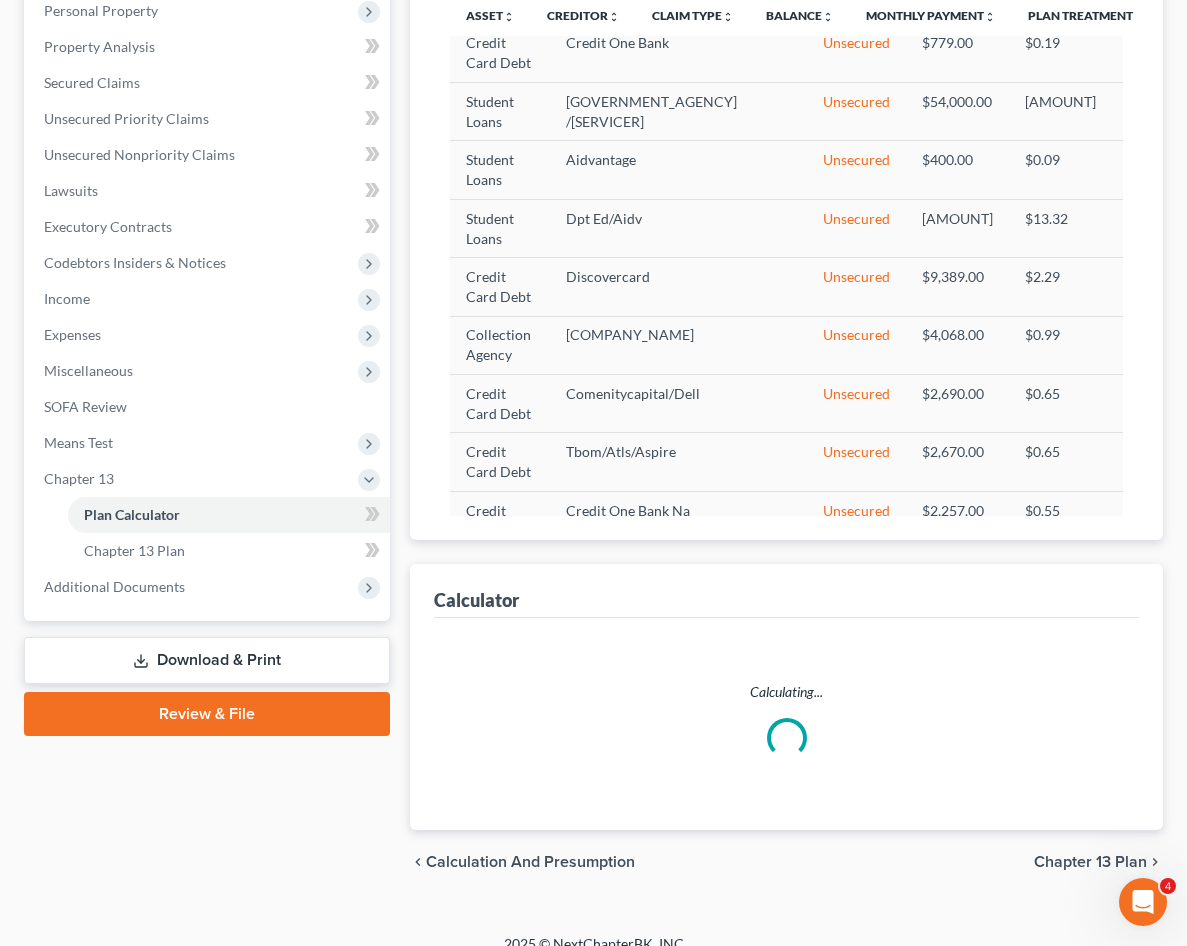select on "40" 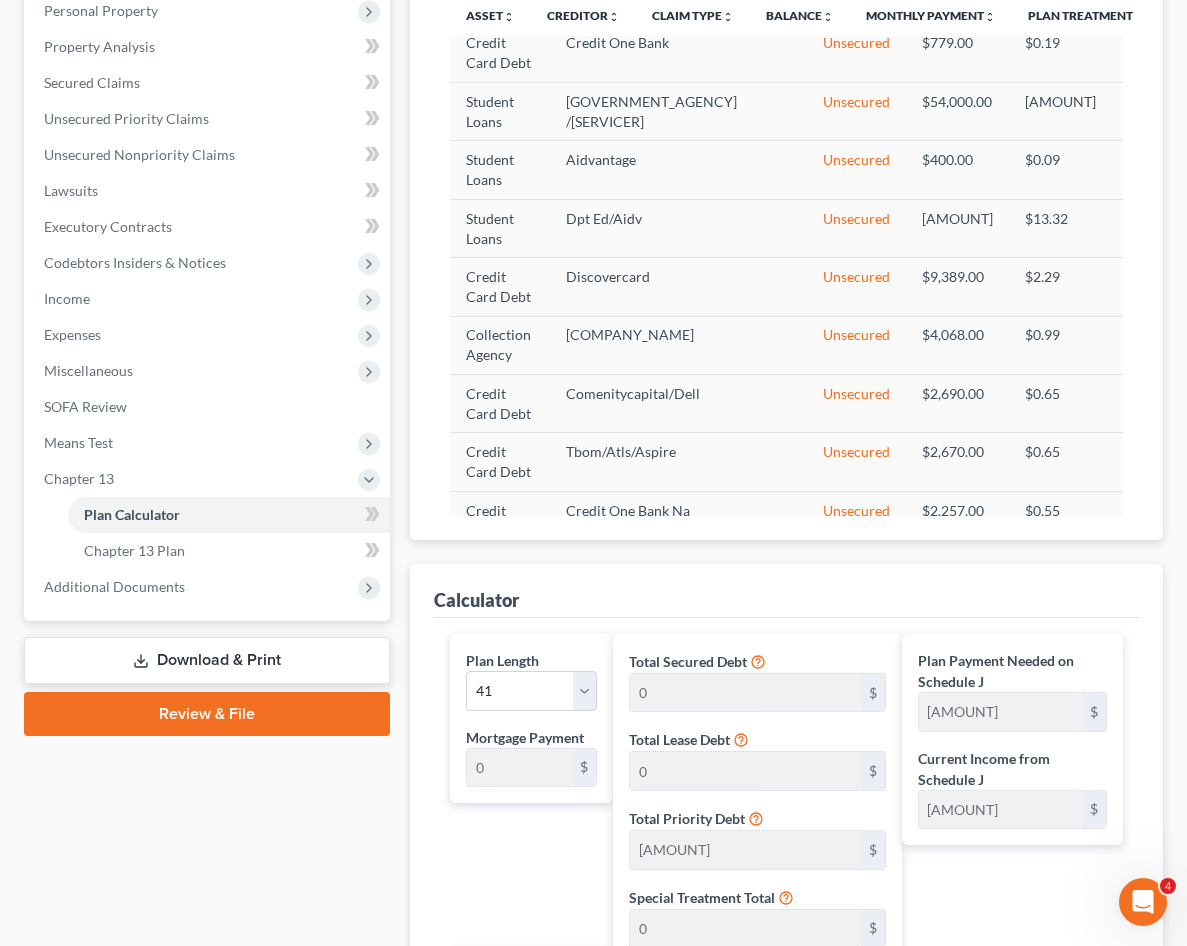 scroll, scrollTop: 800, scrollLeft: 0, axis: vertical 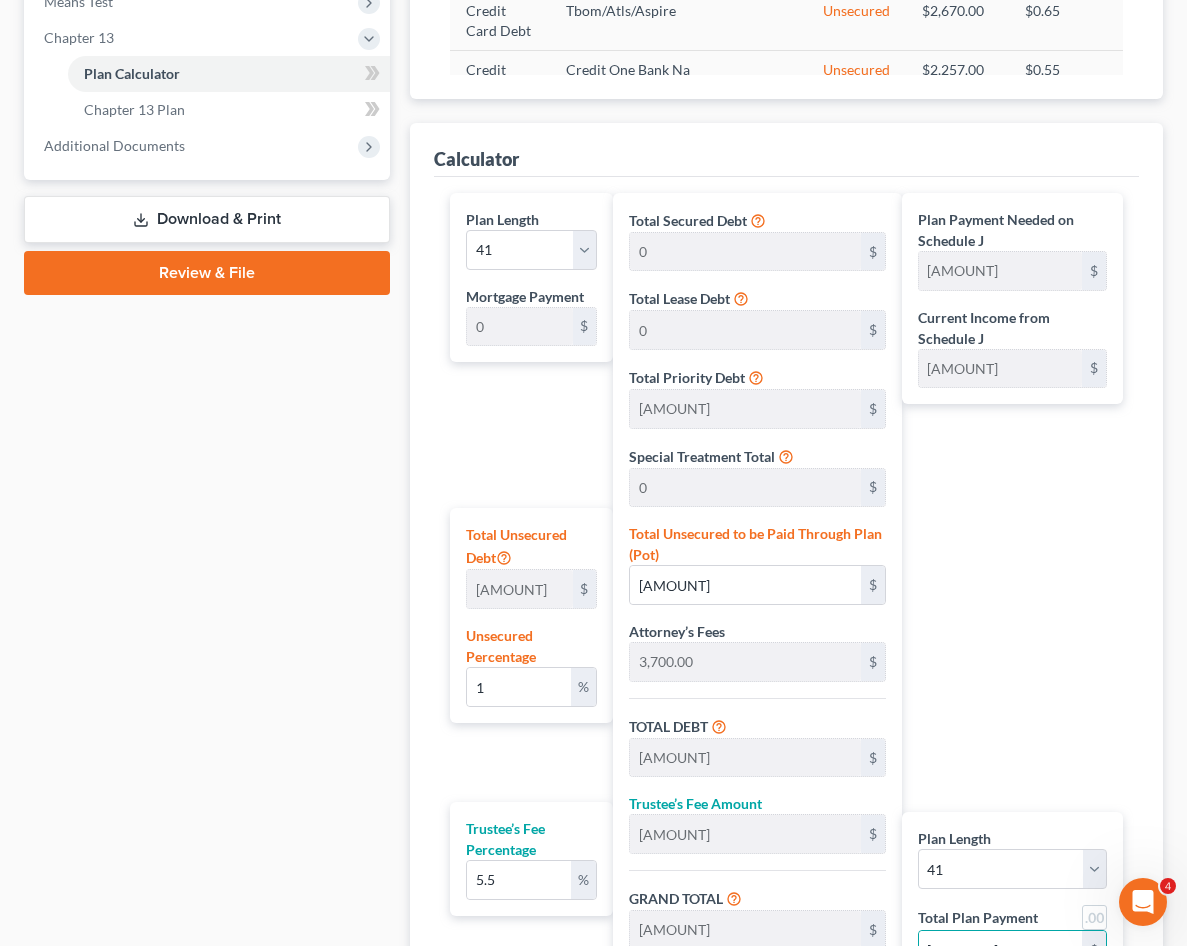 type on "0" 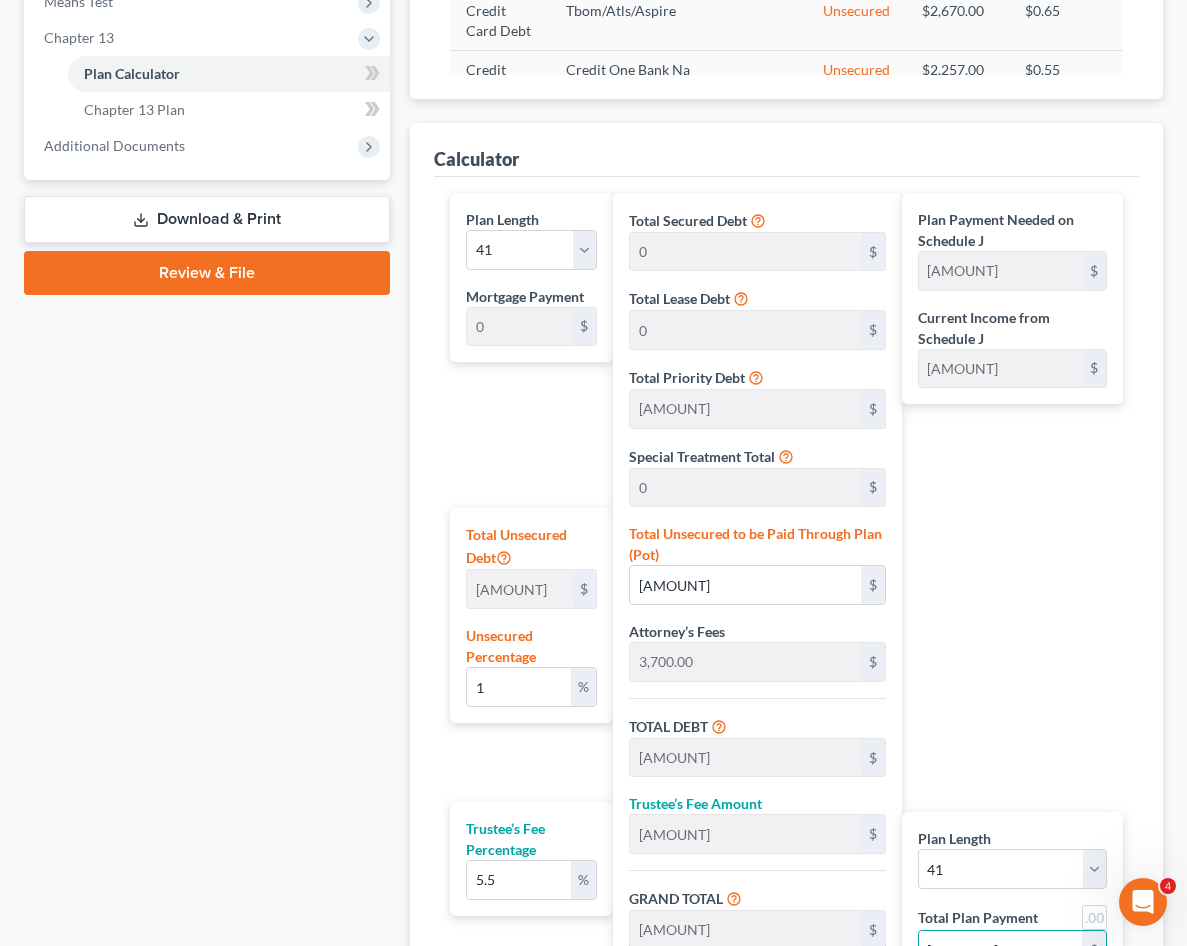 type on "0" 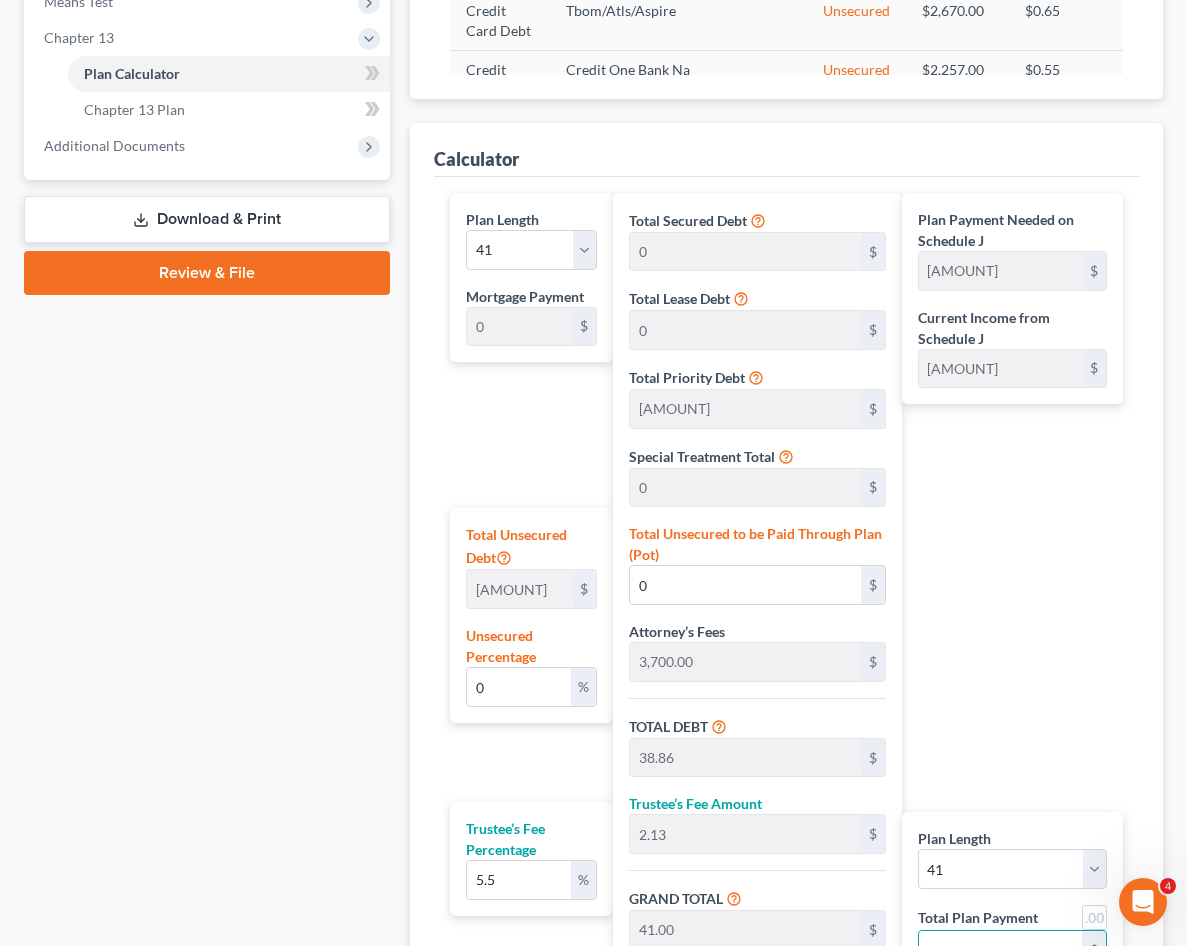 type on "[AMOUNT]" 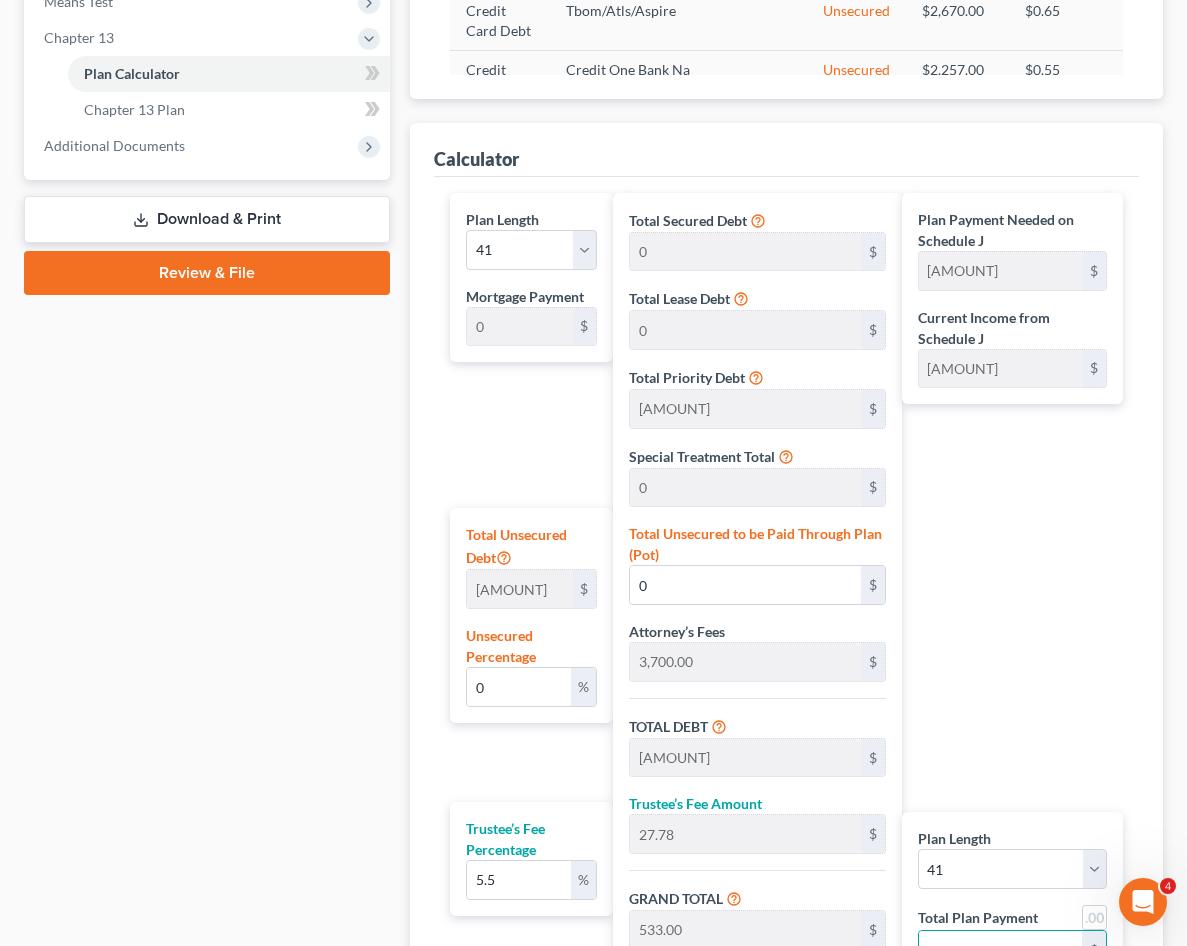 type on "[AMOUNT]" 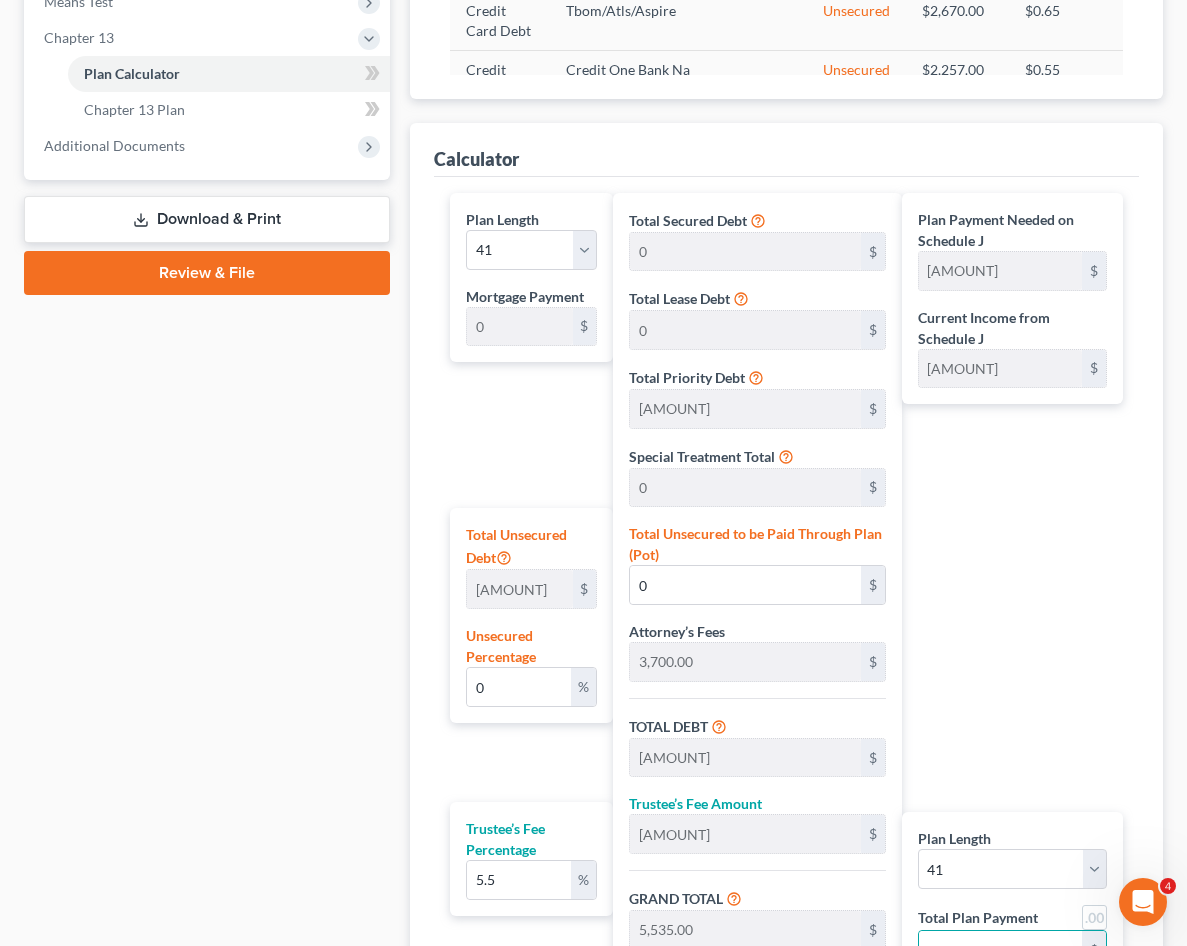 type on "1.58" 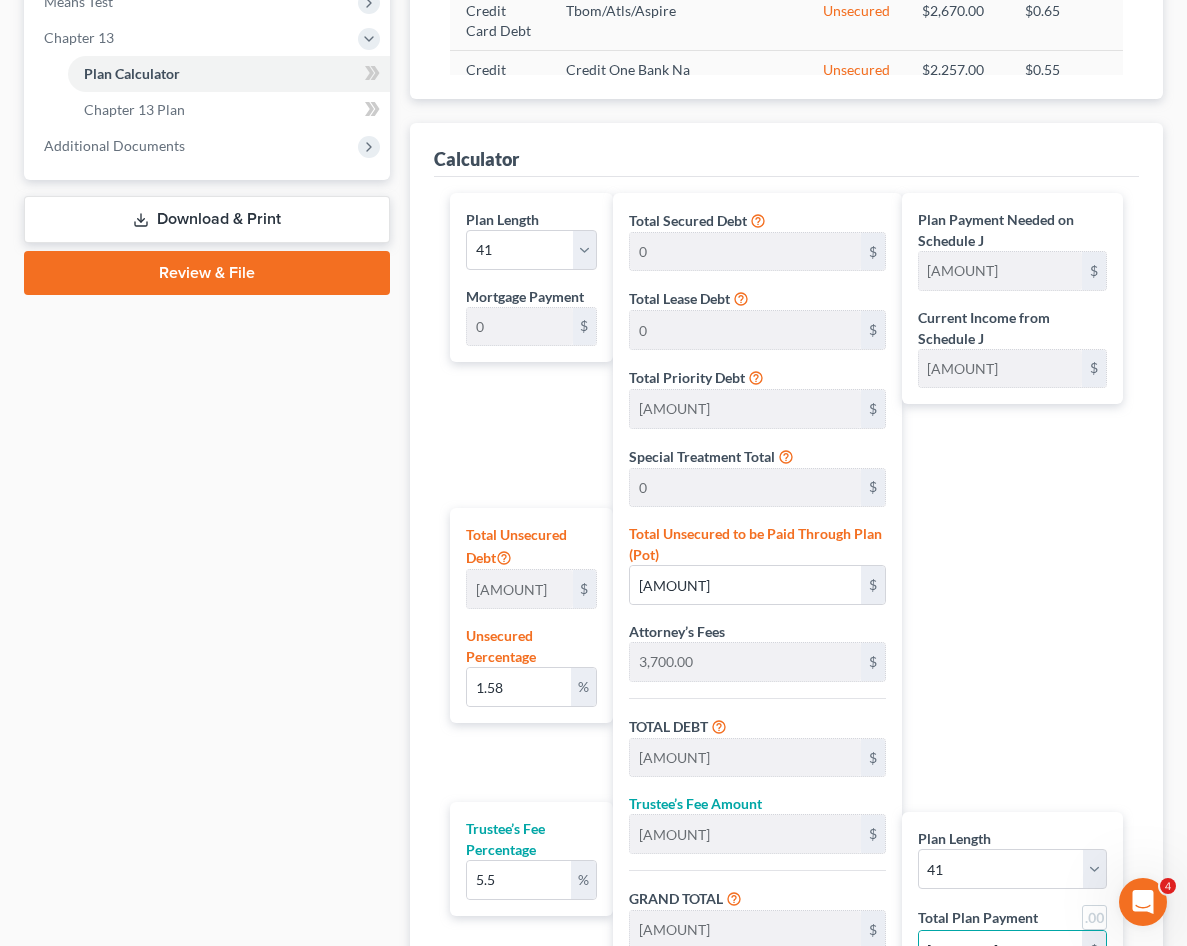 type on "[AMOUNT]" 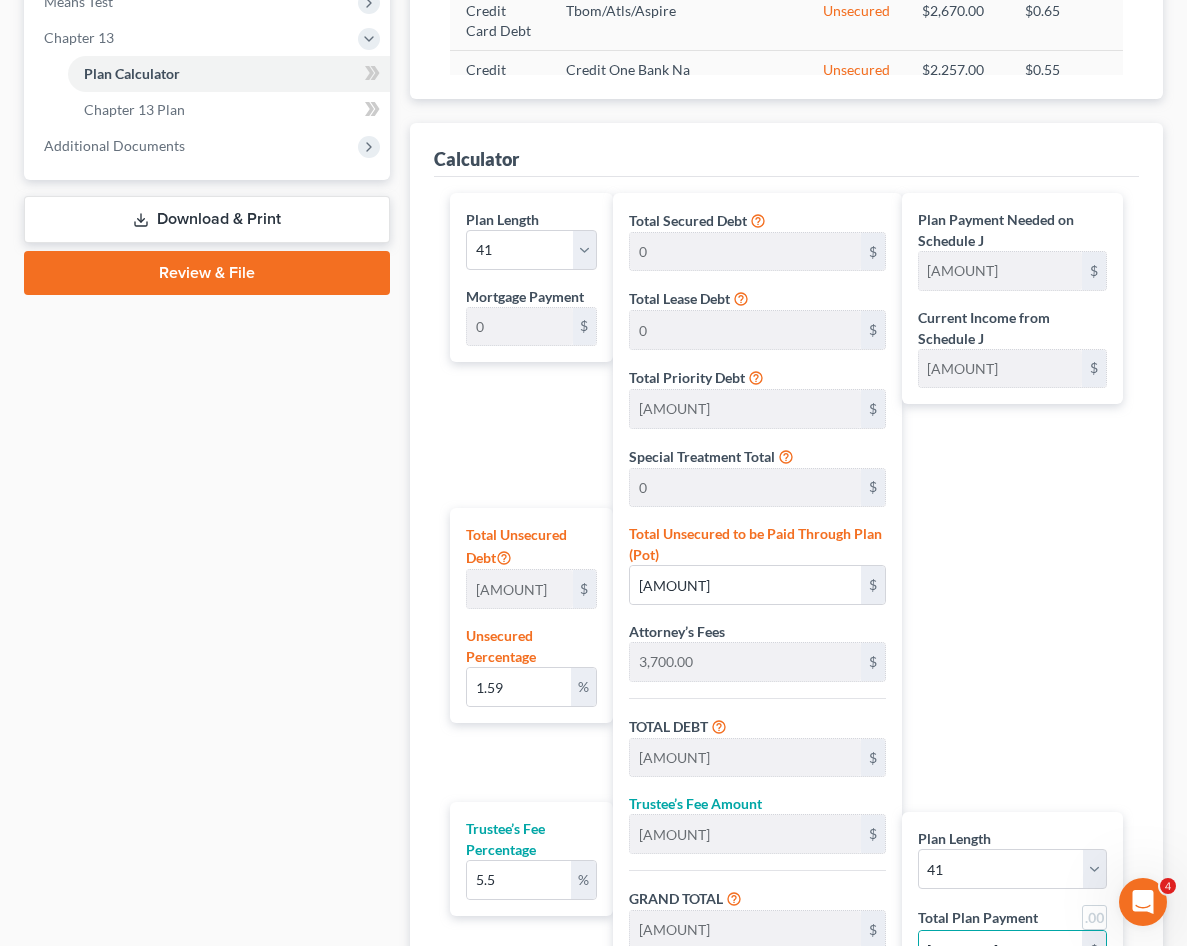 type on "1.60" 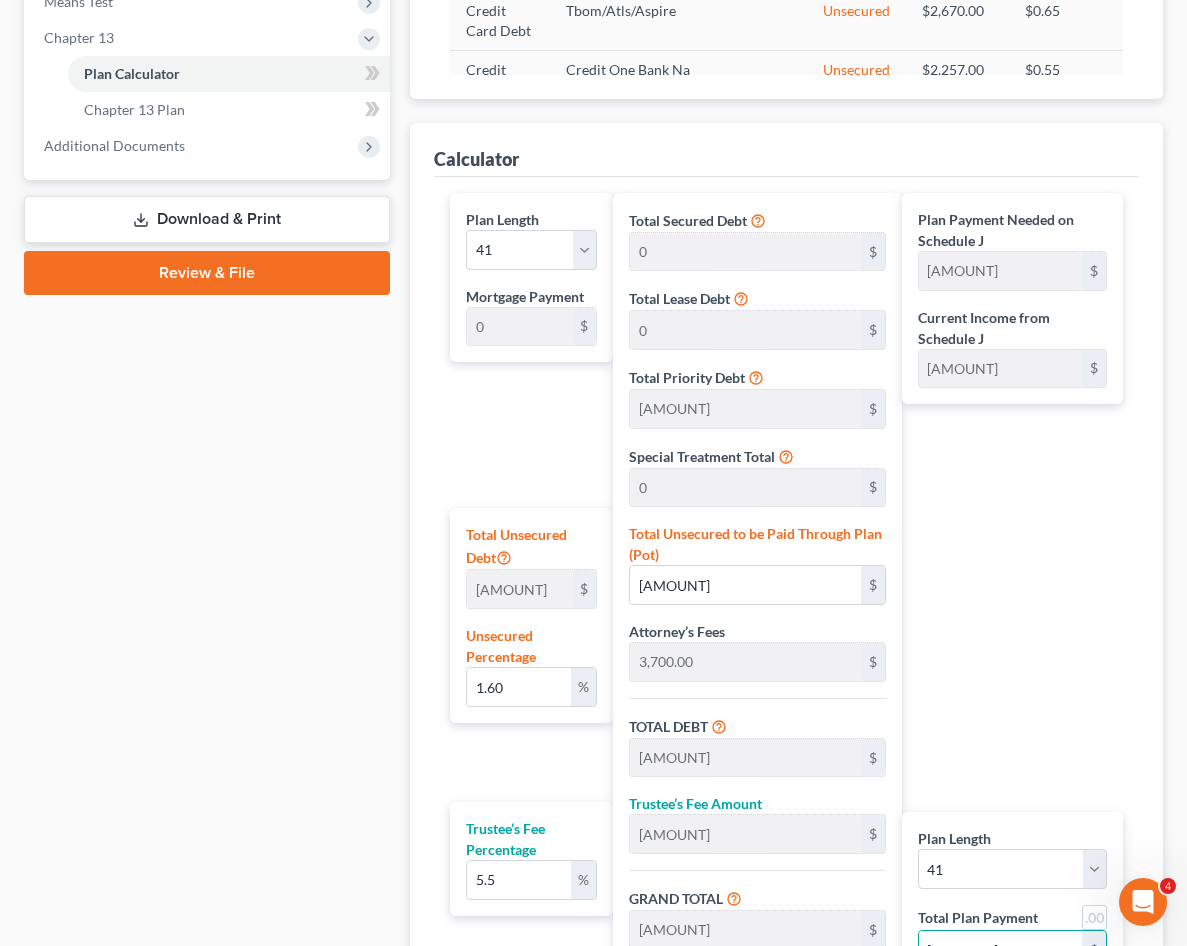 type on "[AMOUNT]" 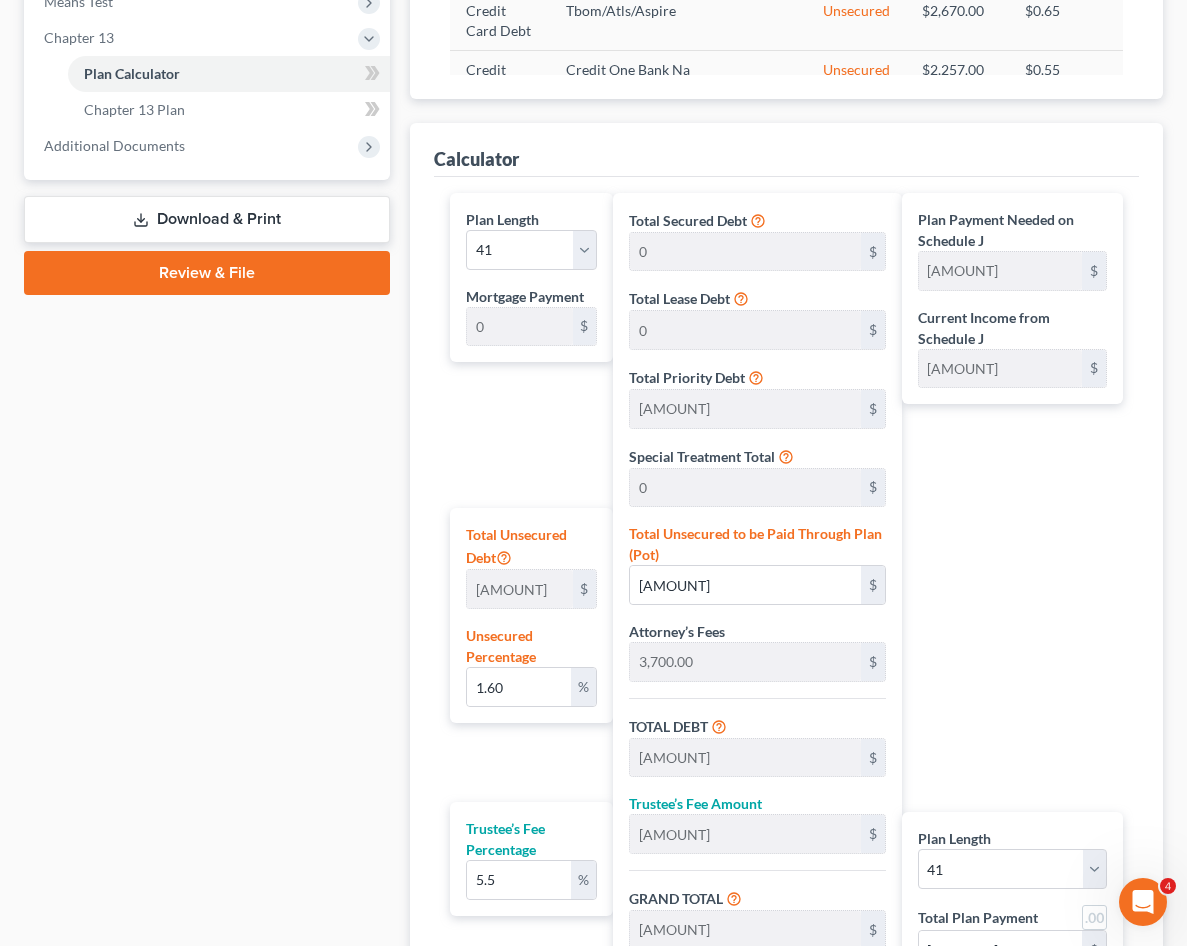 click on "Case Dashboard
Payments
Invoices
Payments
Payments
Credit Report
Client Profile" at bounding box center [207, 263] 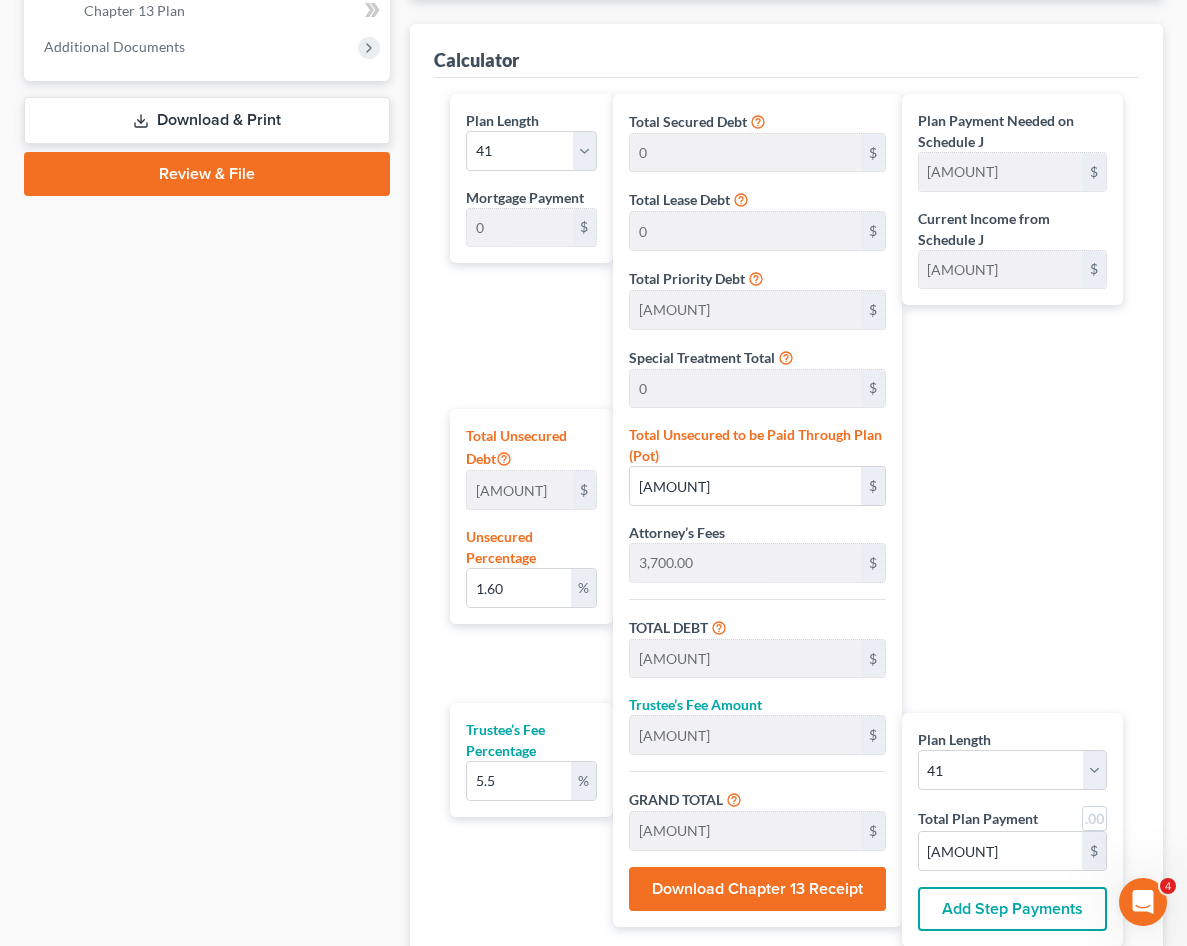 scroll, scrollTop: 900, scrollLeft: 0, axis: vertical 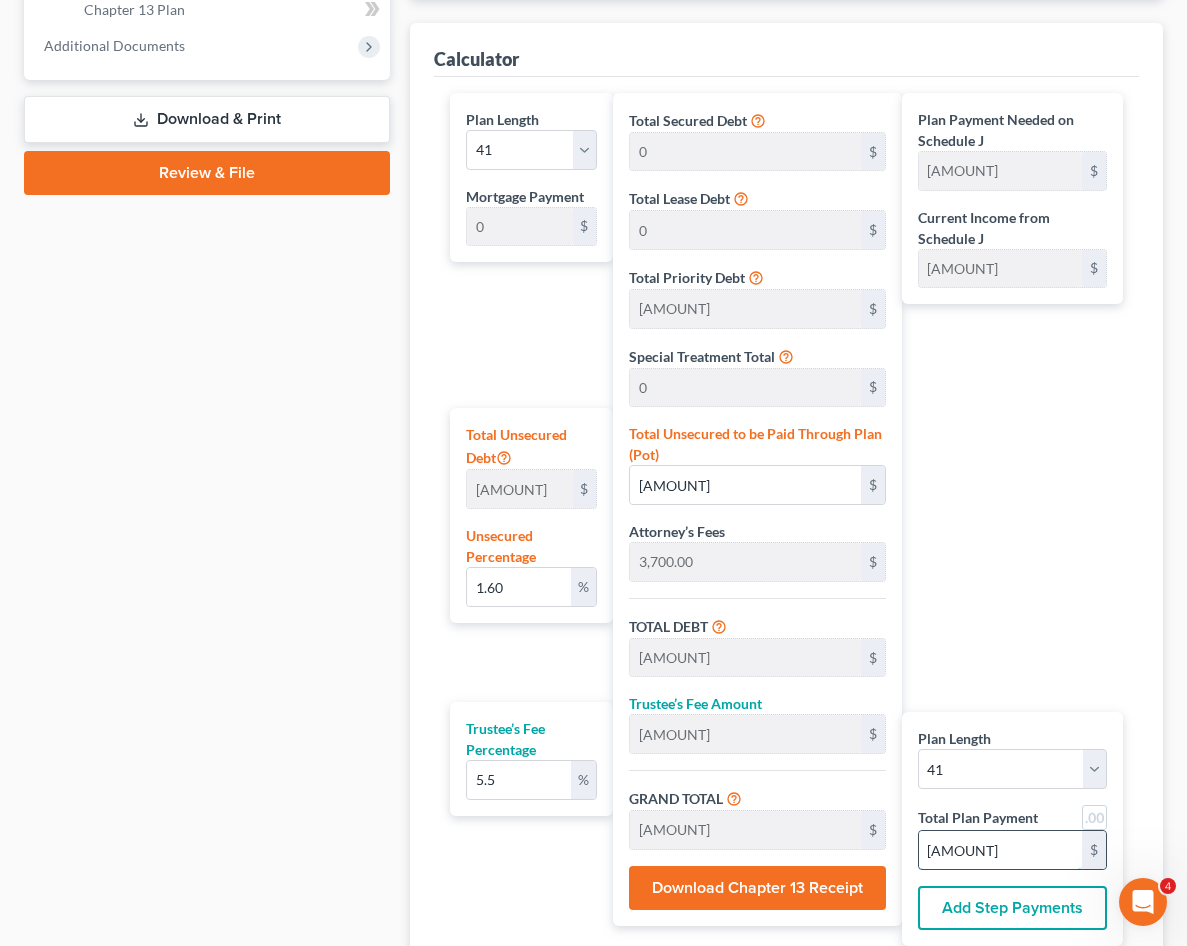 click on "[AMOUNT]" at bounding box center [1000, 850] 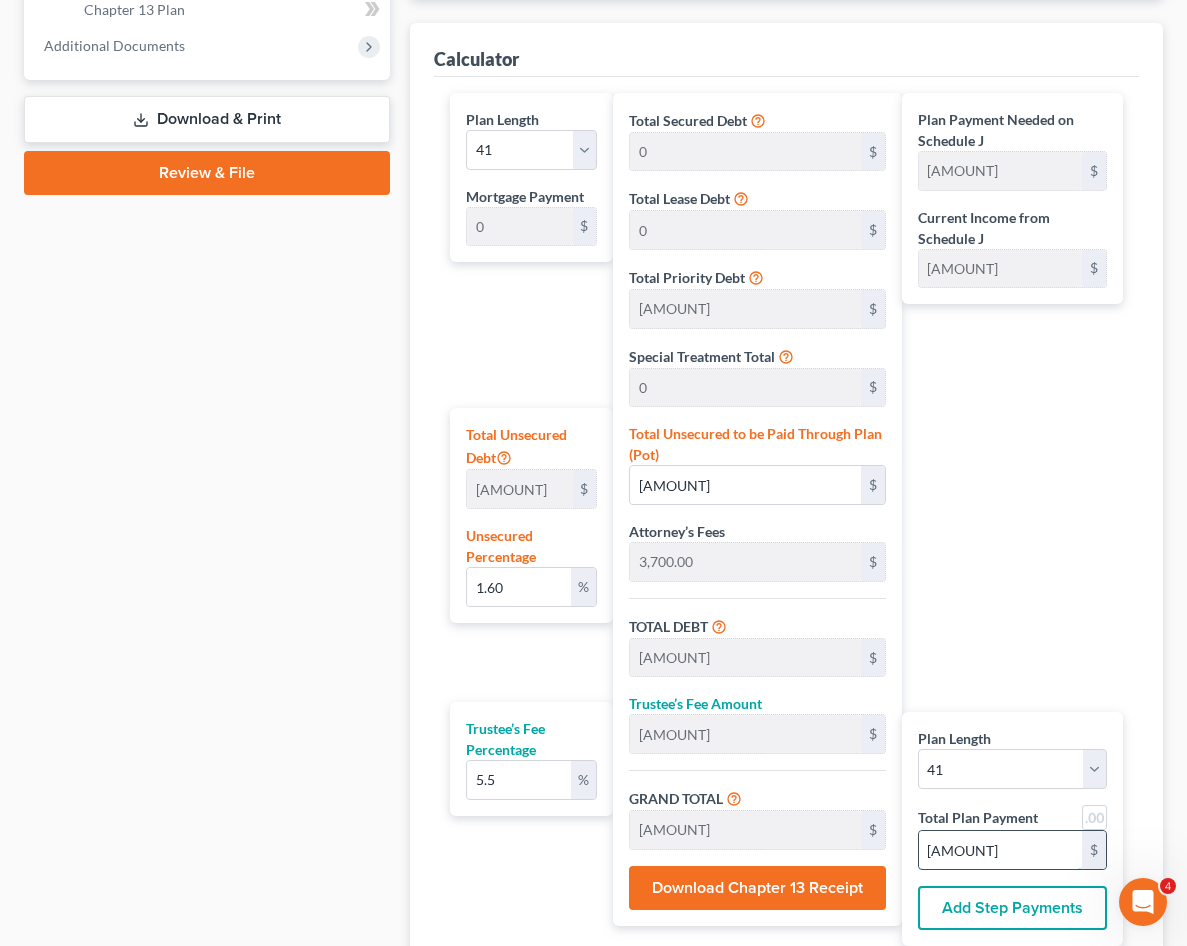 type on "0" 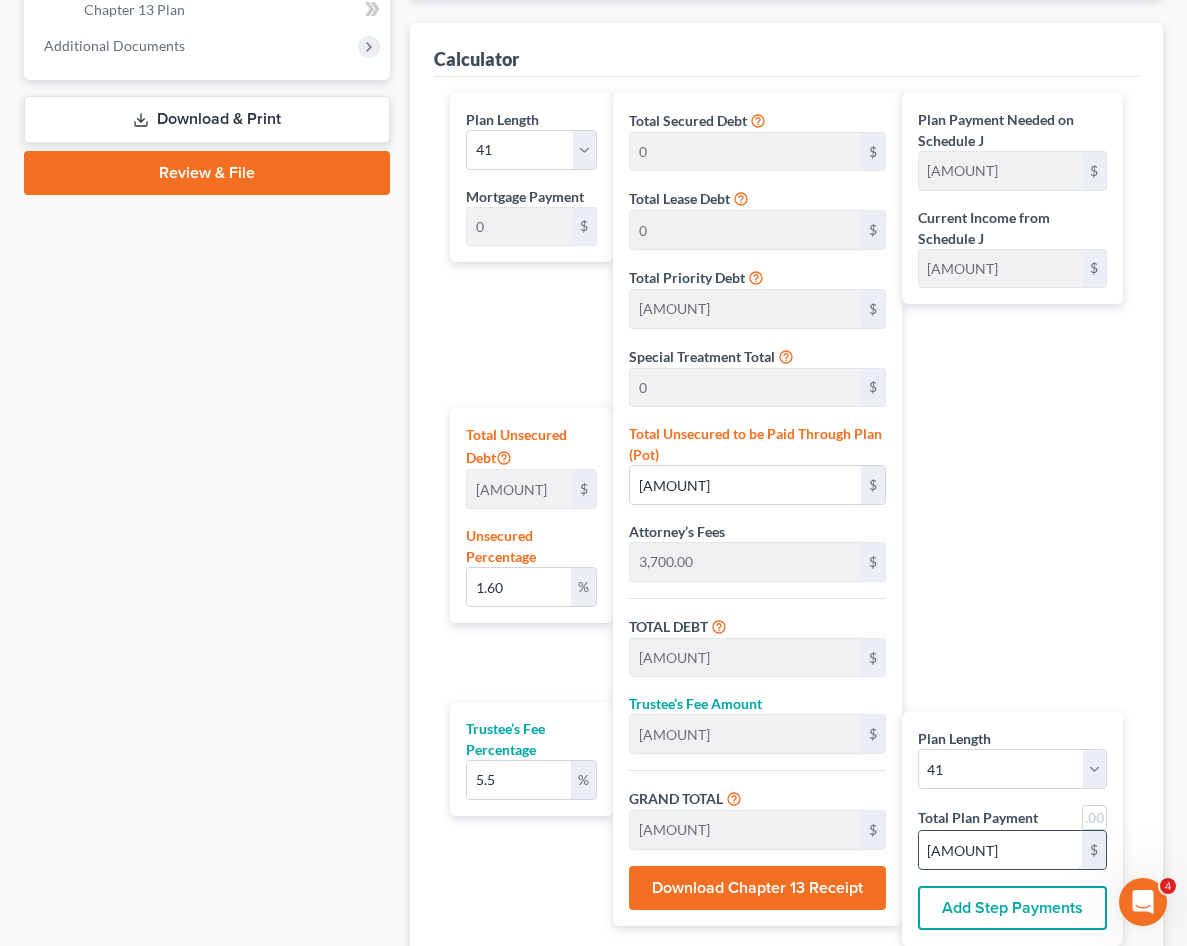 type on "0" 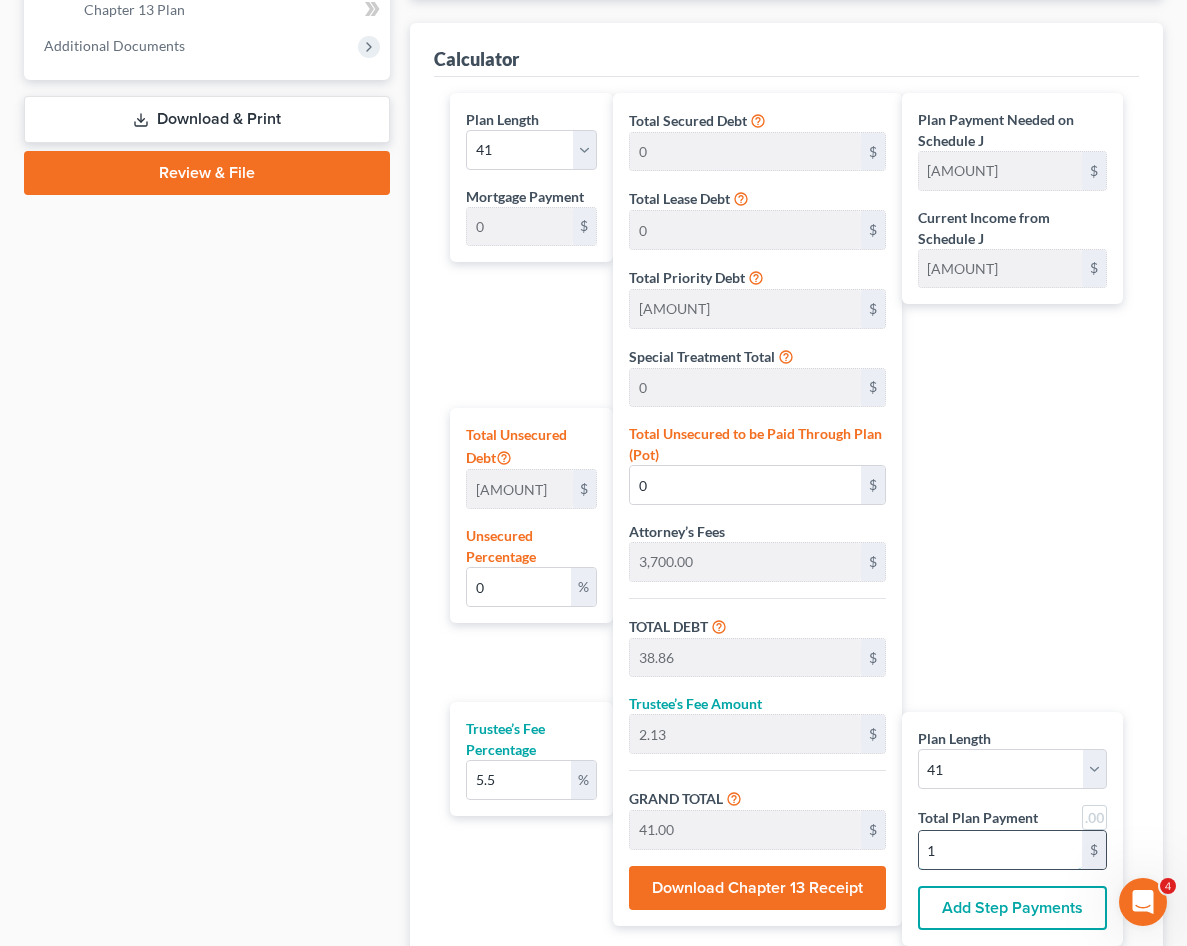 type on "[AMOUNT]" 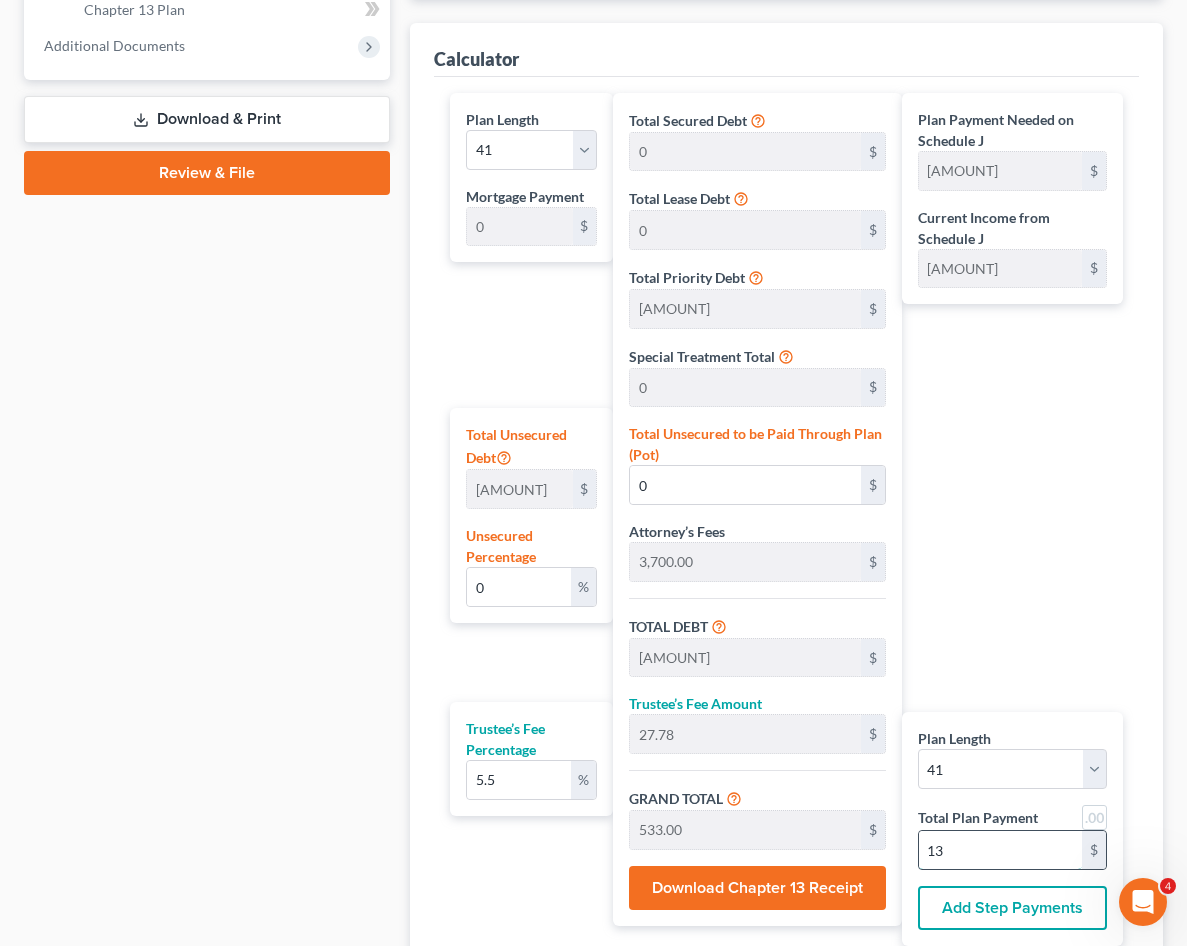 type on "[AMOUNT]" 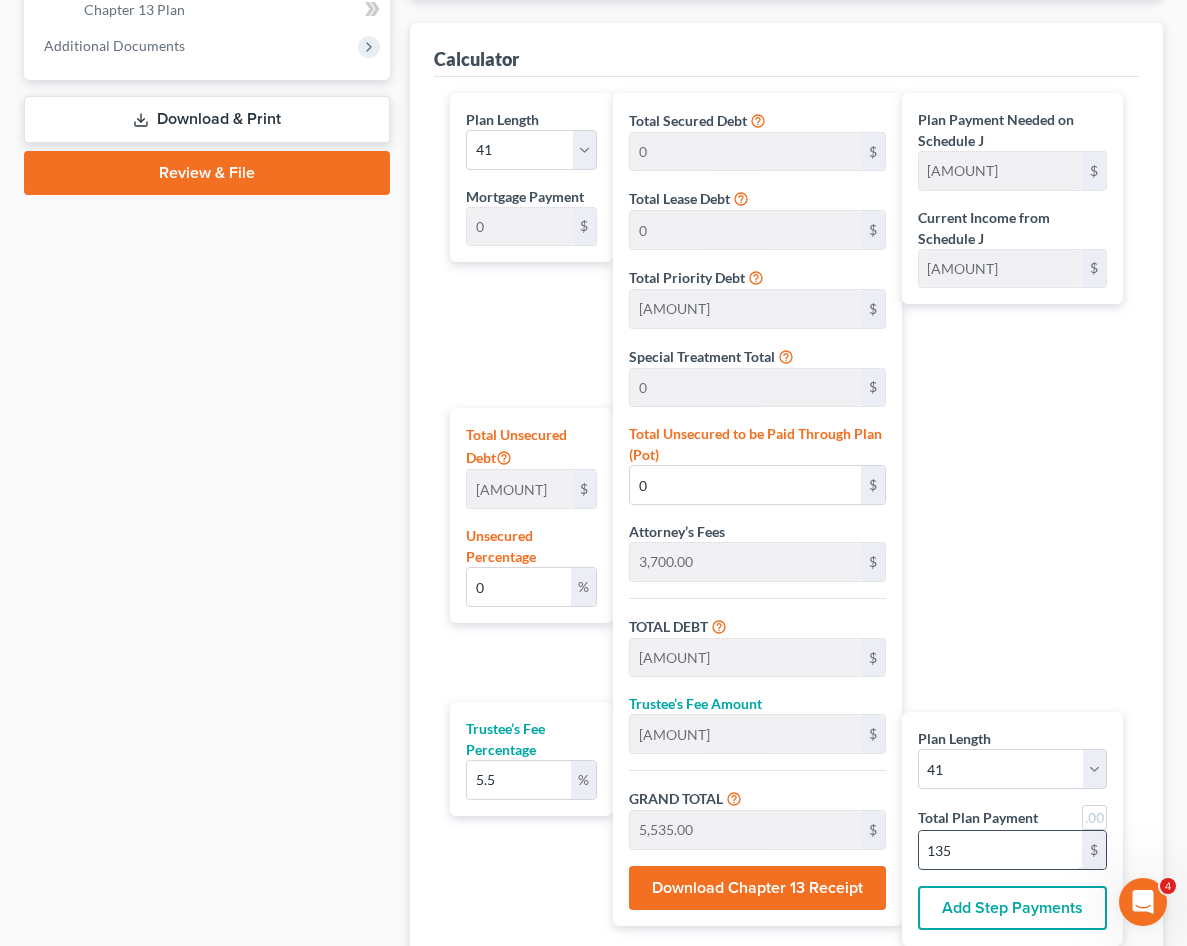 type on "1.47" 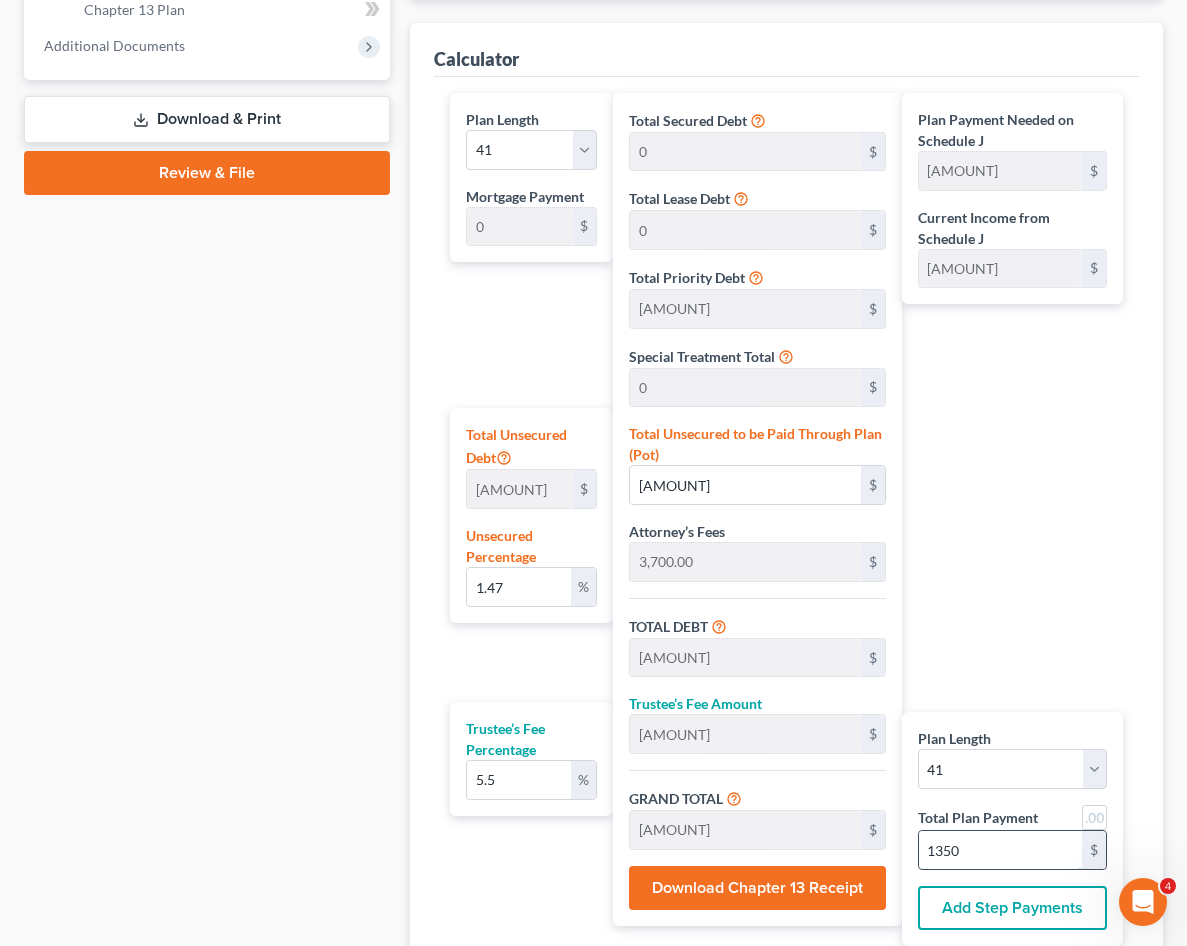 type on "1,350" 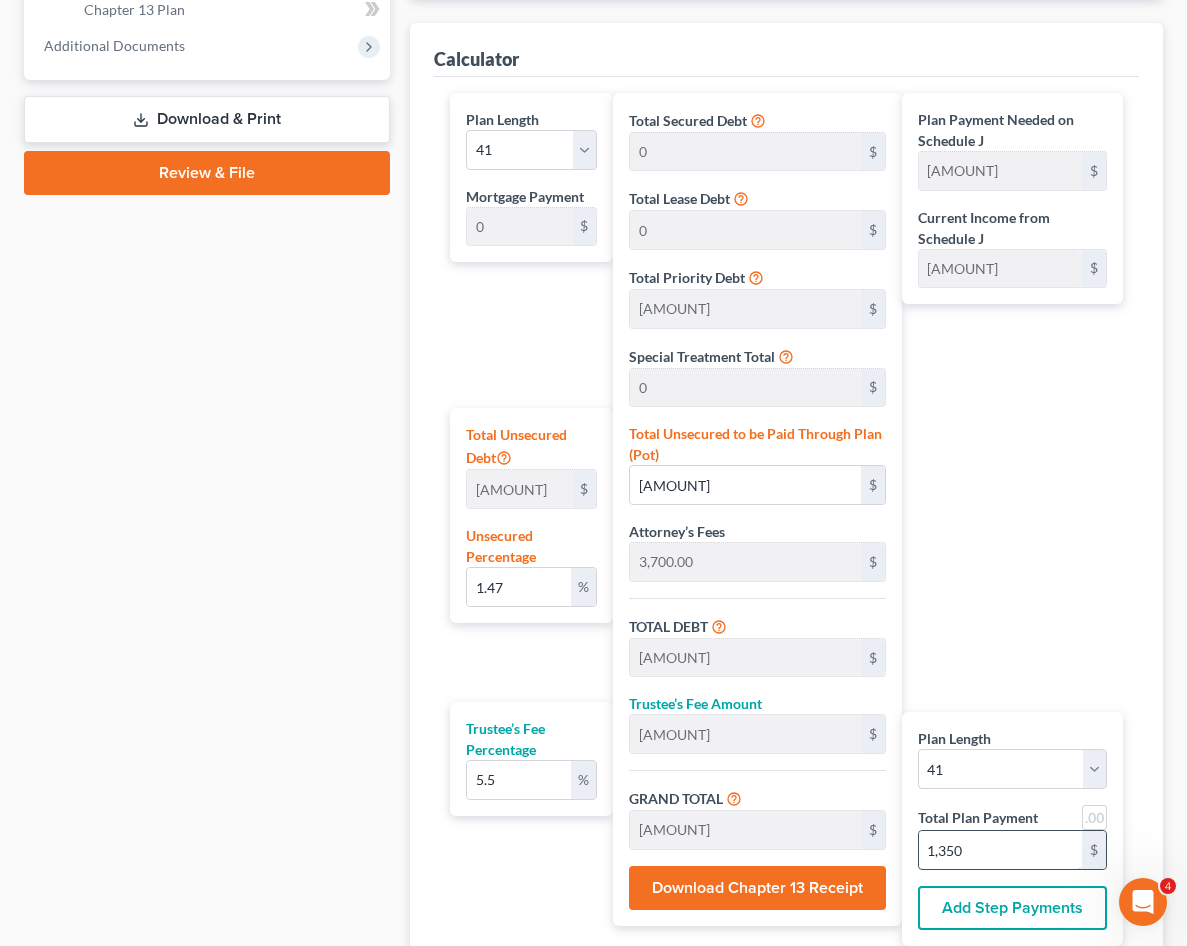 type on "0" 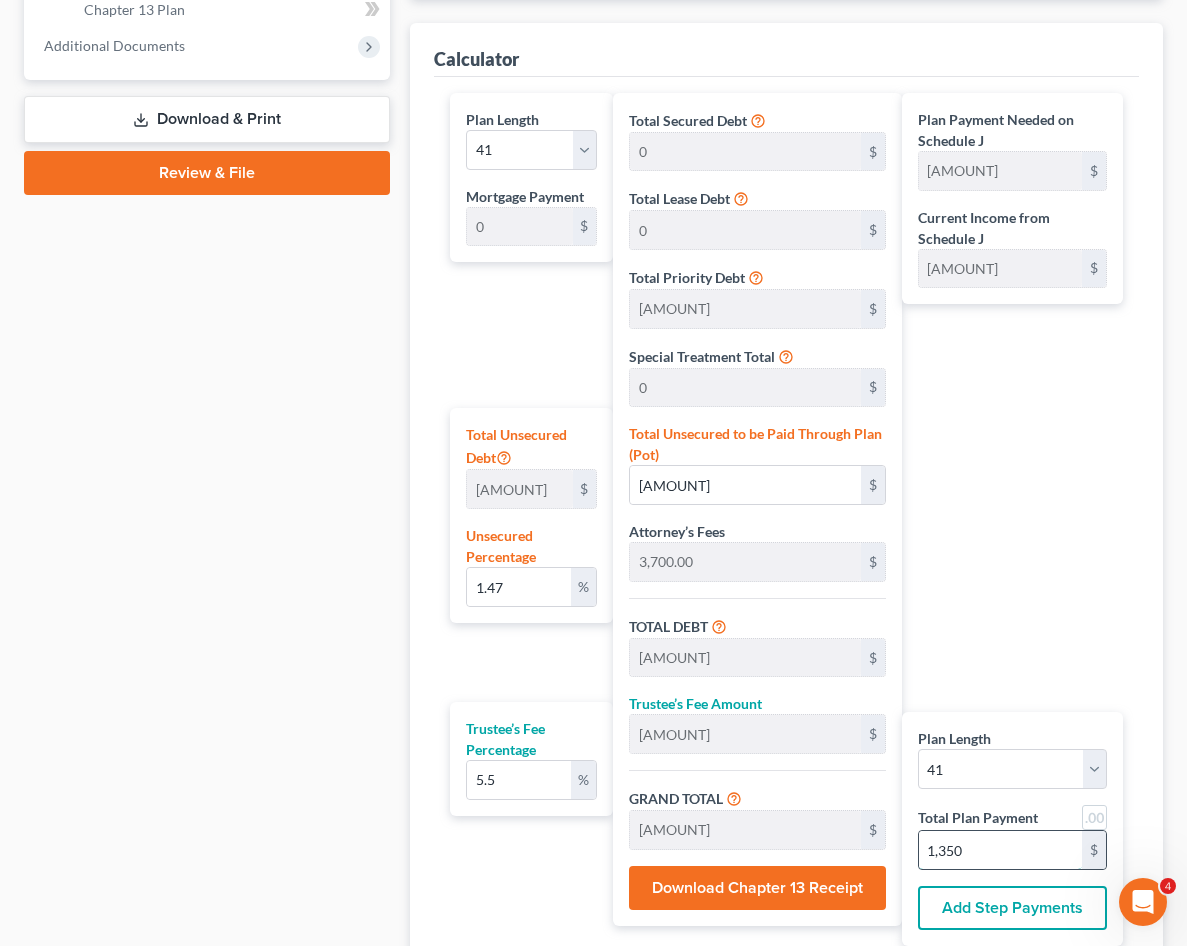 type on "0" 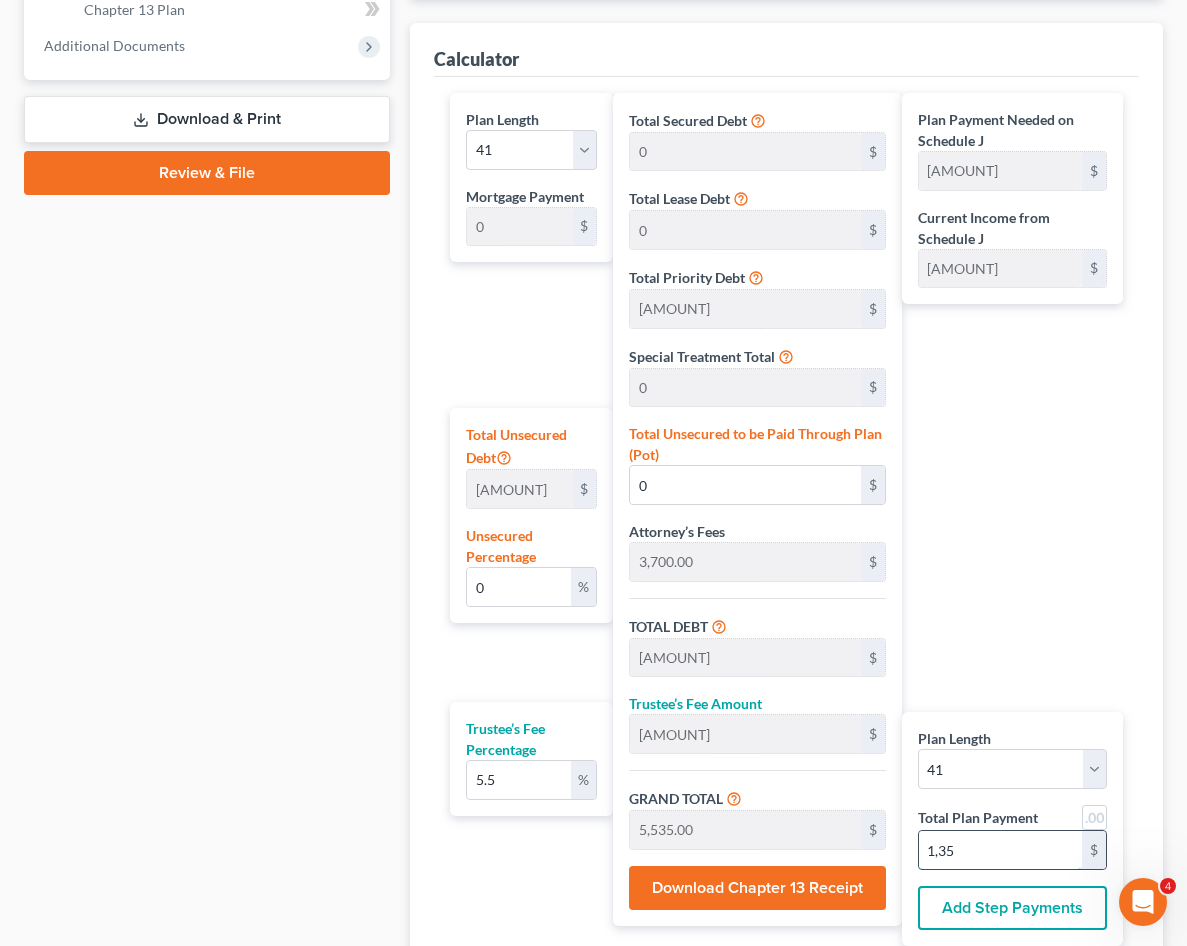type on "135" 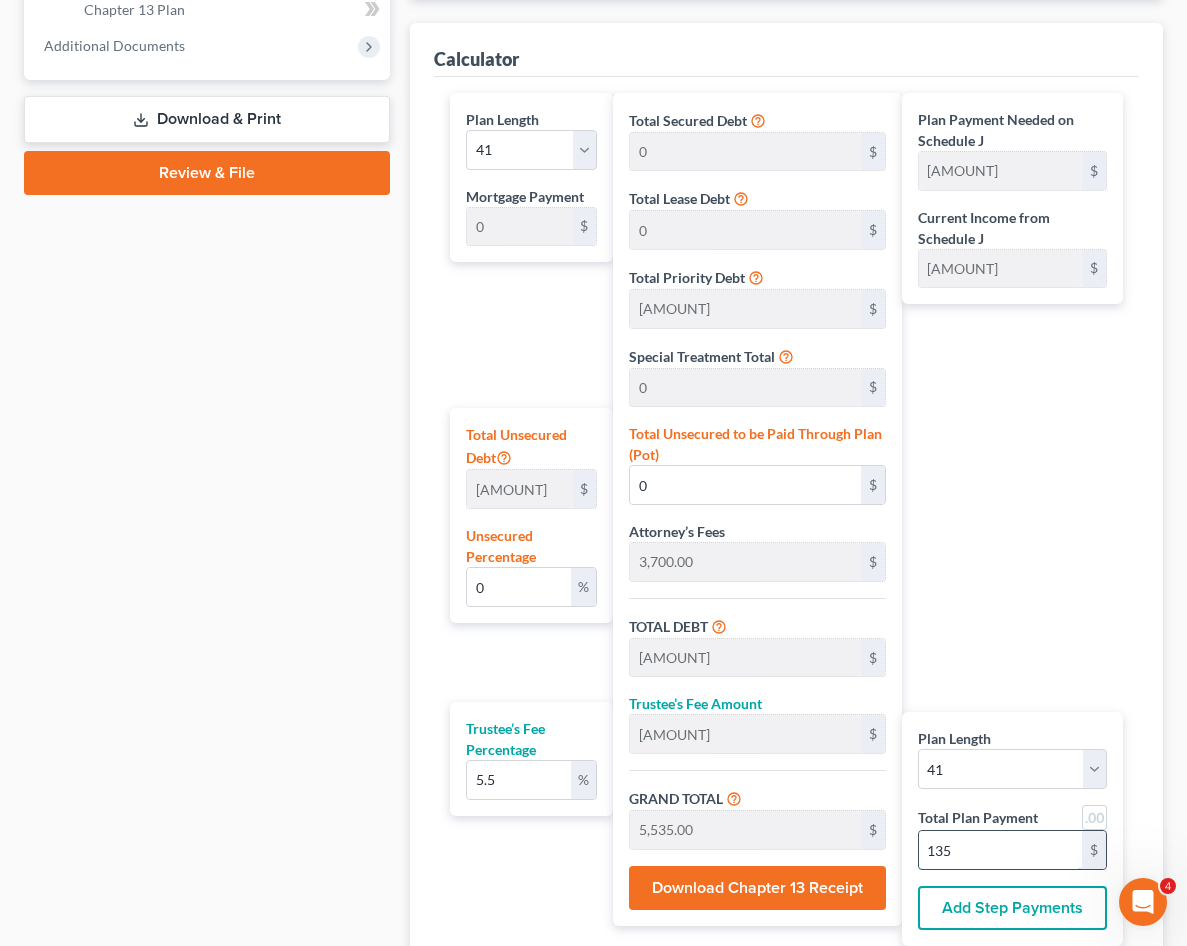 type on "1.58" 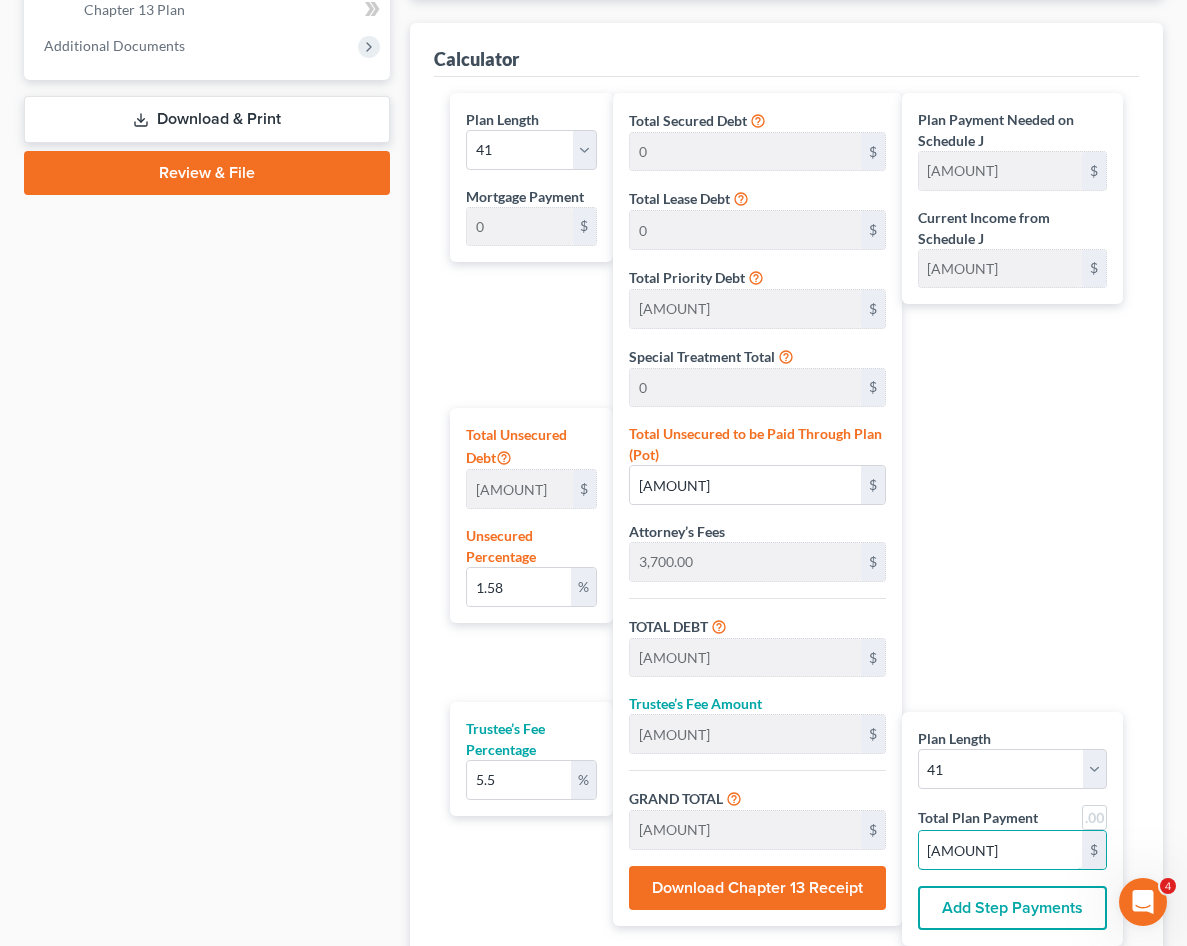 type on "[AMOUNT]" 